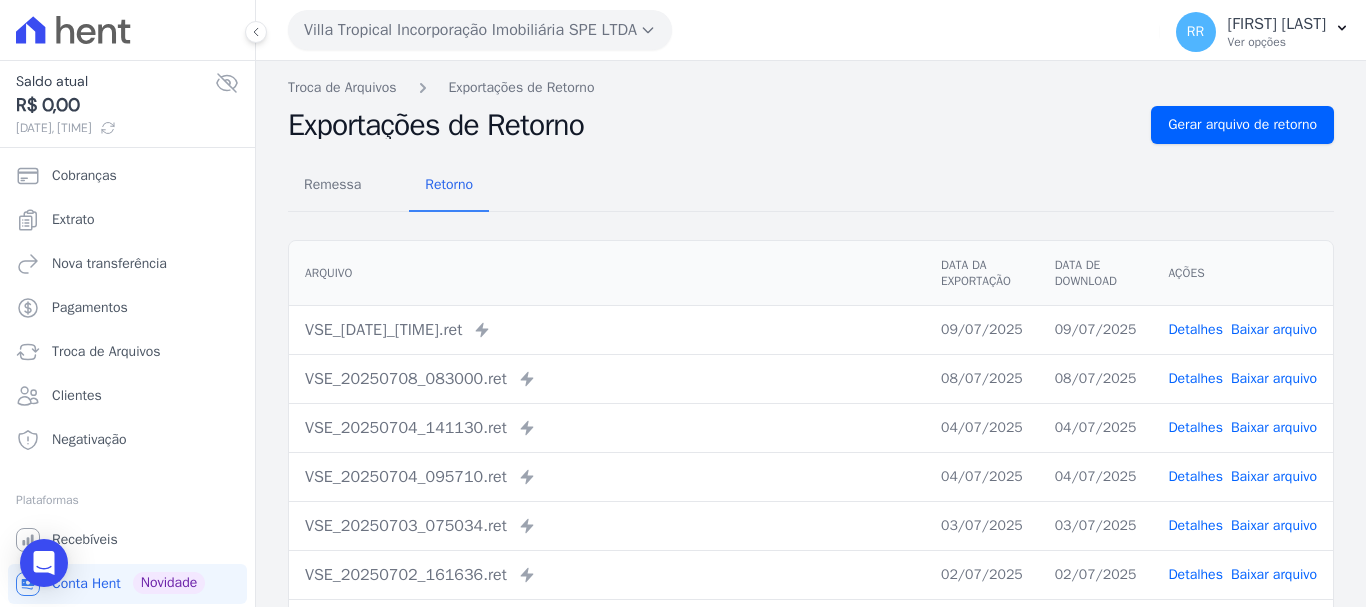 scroll, scrollTop: 0, scrollLeft: 0, axis: both 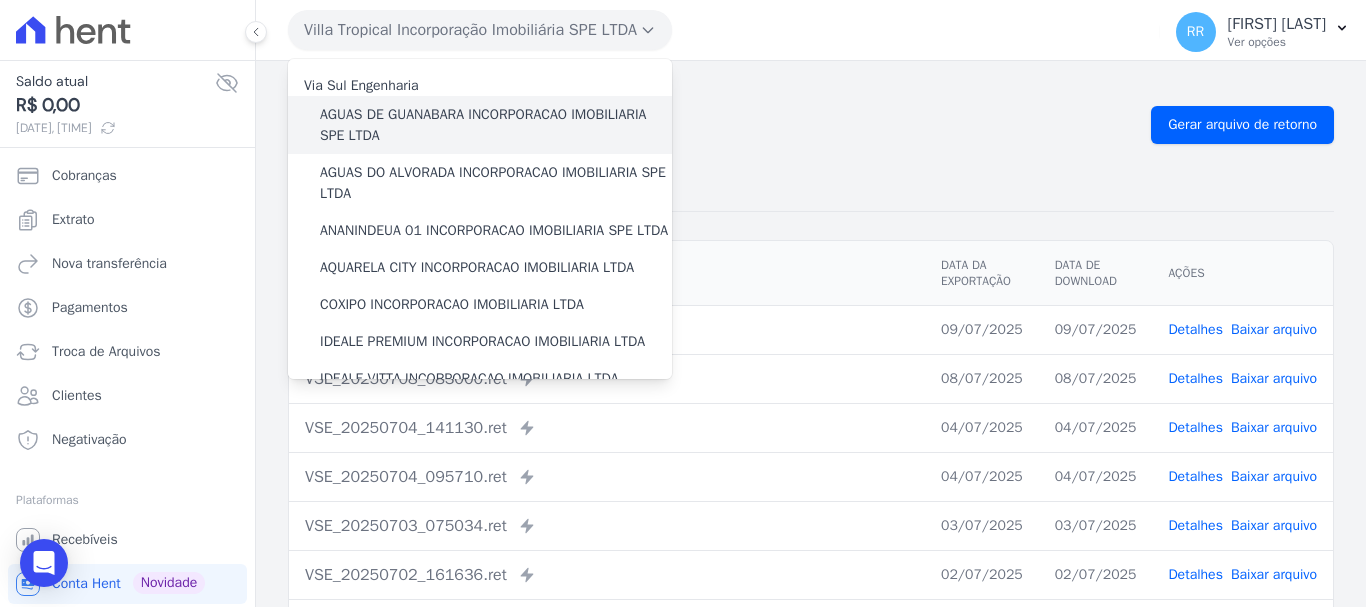 click on "AGUAS DE GUANABARA INCORPORACAO IMOBILIARIA SPE LTDA" at bounding box center (496, 125) 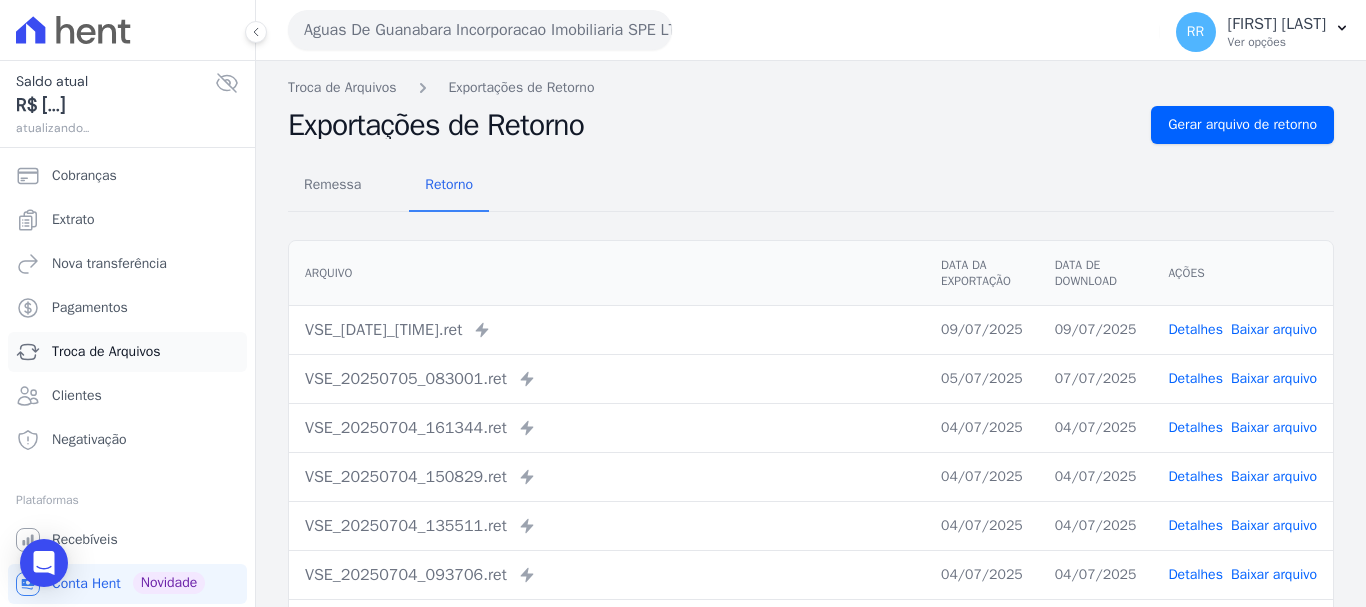 click on "Troca de Arquivos" at bounding box center [106, 352] 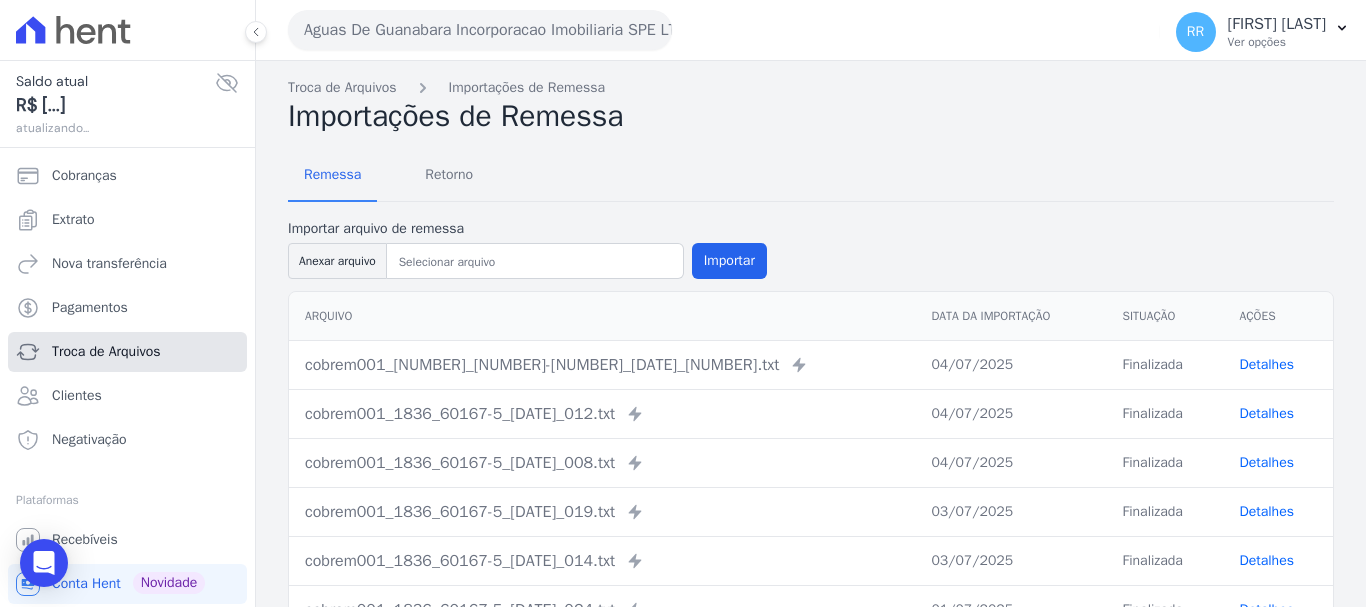 click on "Troca de Arquivos" at bounding box center (127, 352) 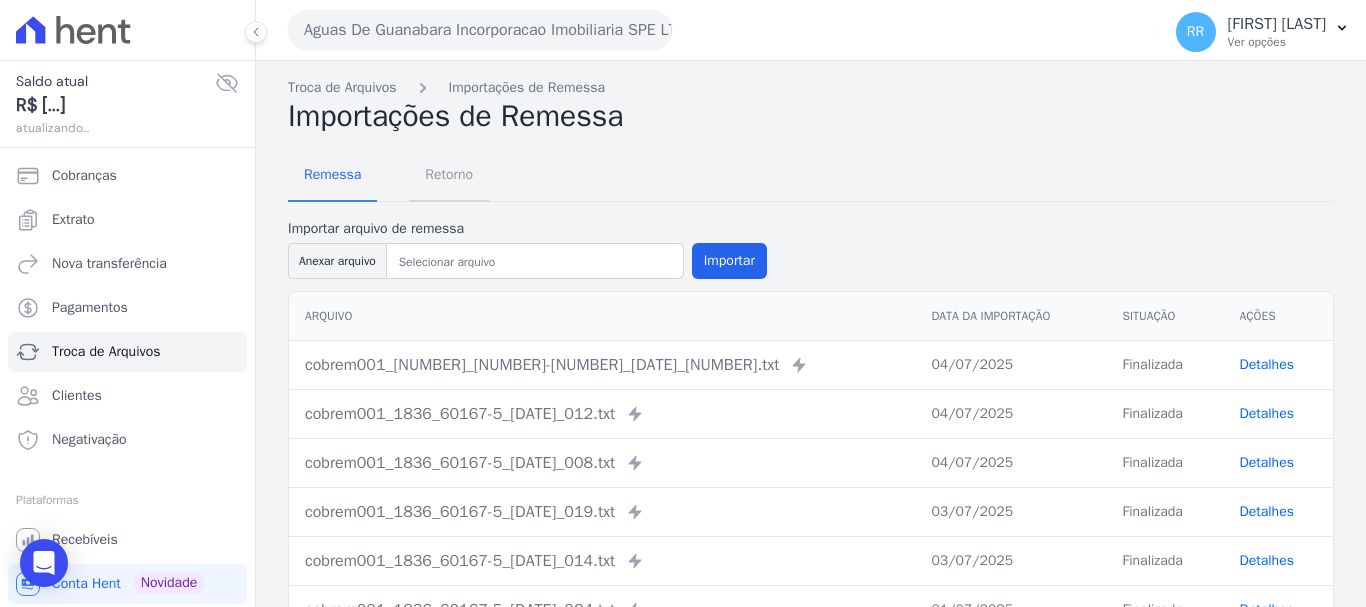 click on "Retorno" at bounding box center (449, 174) 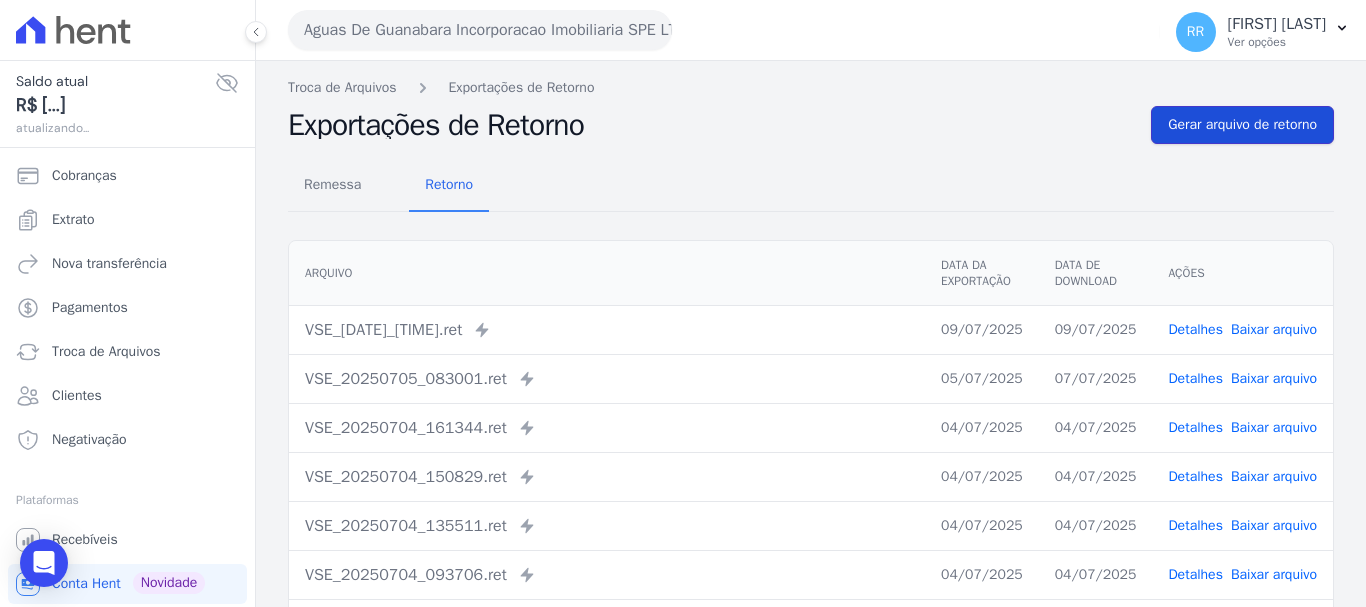 click on "Gerar arquivo de retorno" at bounding box center (1242, 125) 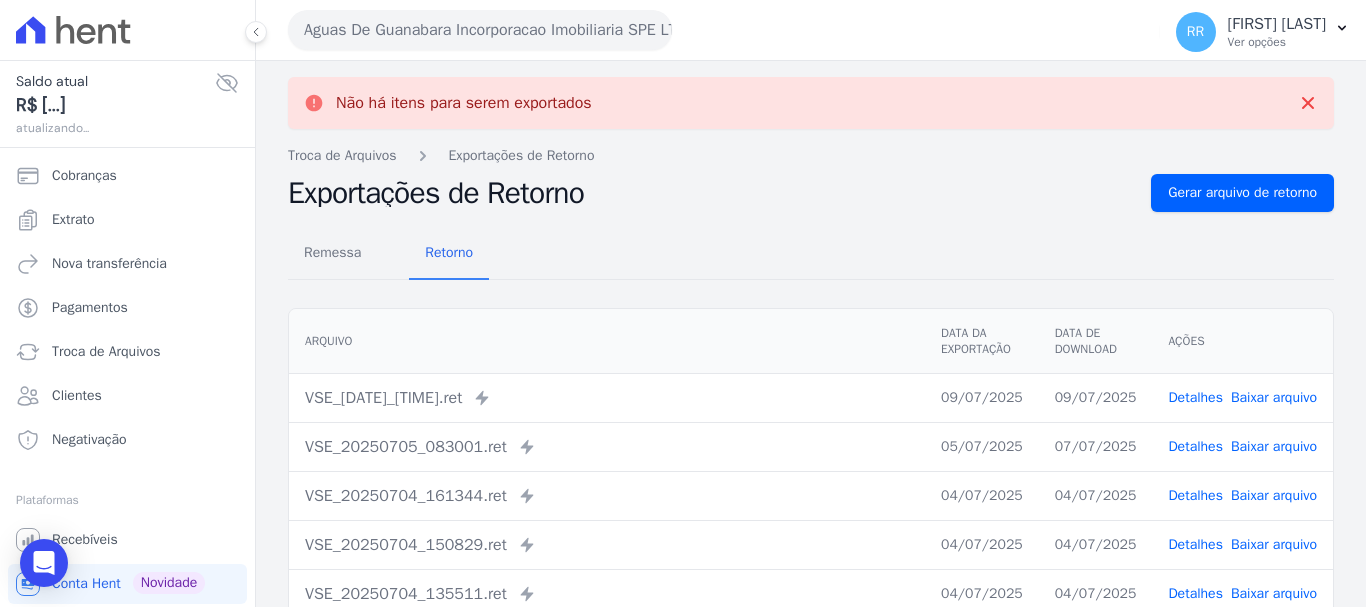 click on "Aguas De Guanabara Incorporacao Imobiliaria SPE LTDA" at bounding box center [480, 30] 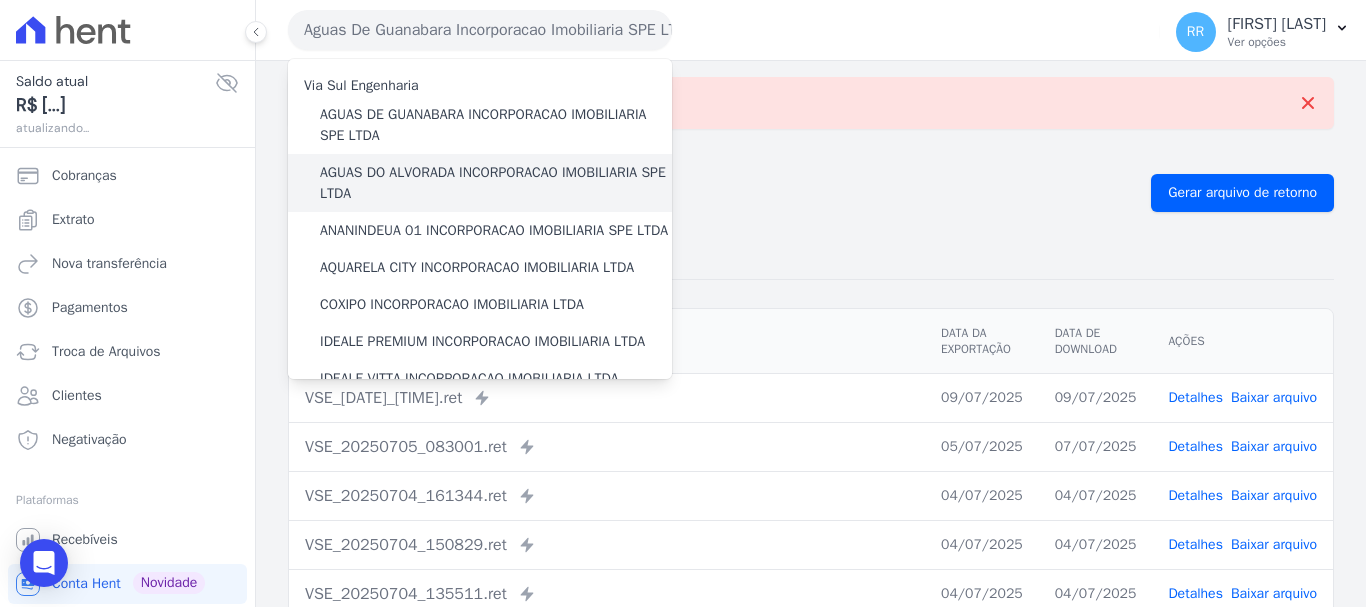 click on "AGUAS DO ALVORADA INCORPORACAO IMOBILIARIA SPE LTDA" at bounding box center (496, 183) 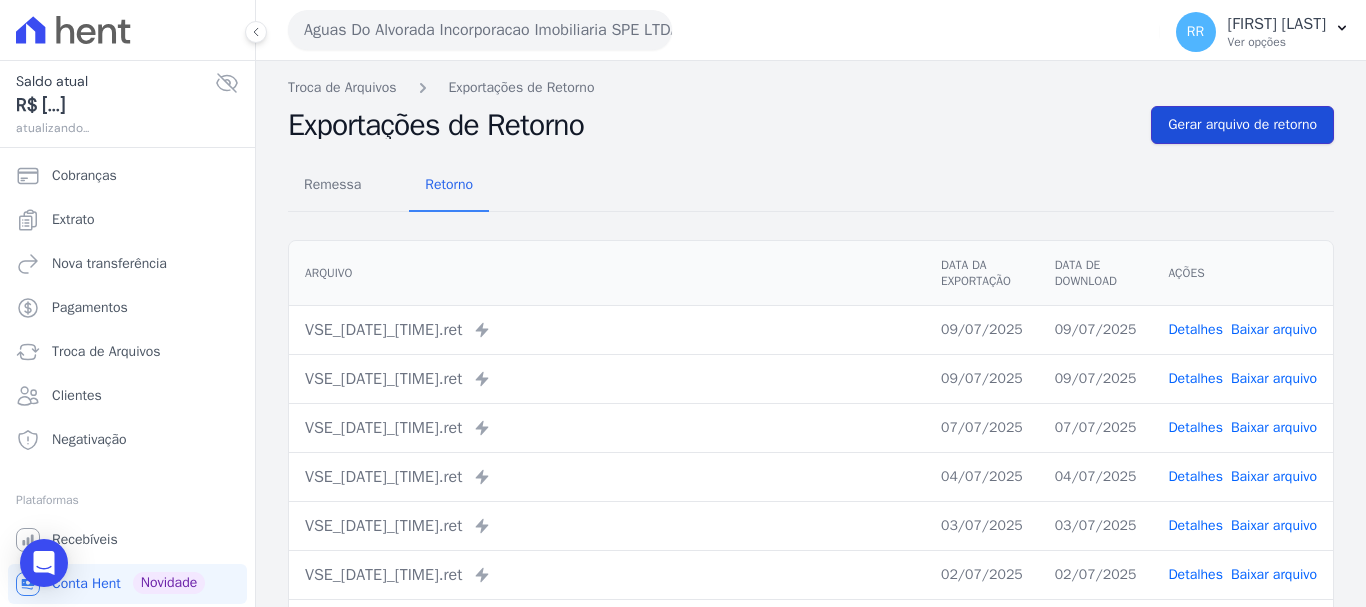click on "Gerar arquivo de retorno" at bounding box center (1242, 125) 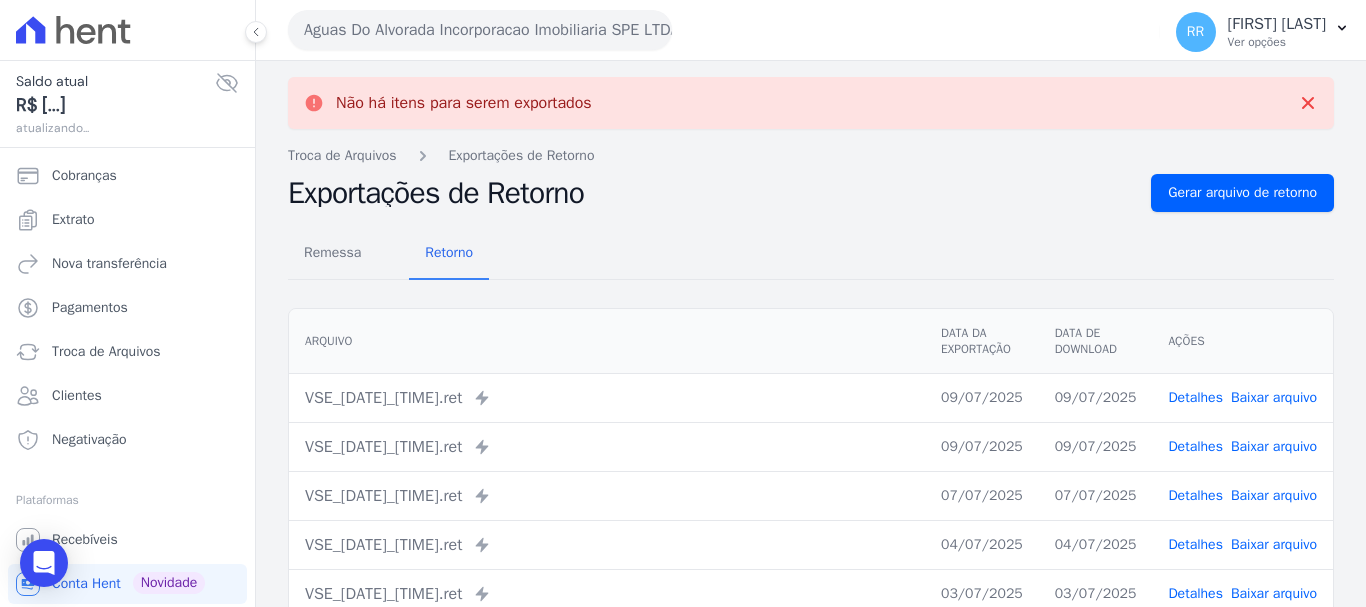 click on "Aguas Do Alvorada Incorporacao Imobiliaria SPE LTDA" at bounding box center (480, 30) 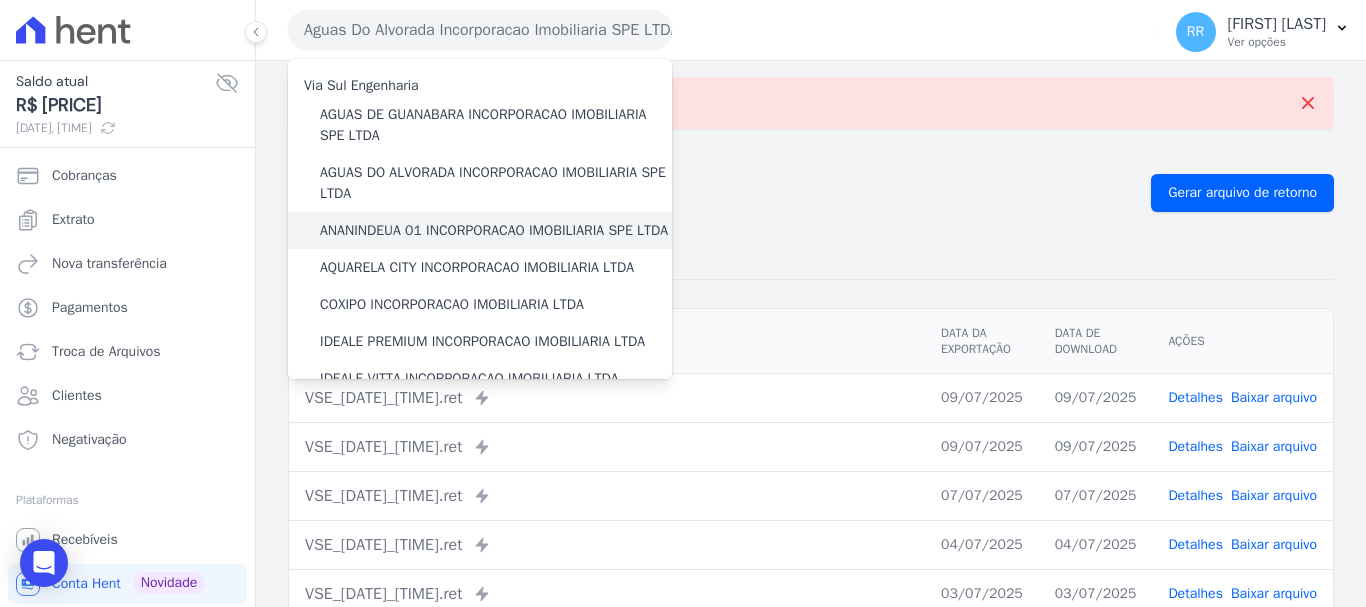 click on "ANANINDEUA 01 INCORPORACAO IMOBILIARIA SPE LTDA" at bounding box center [494, 230] 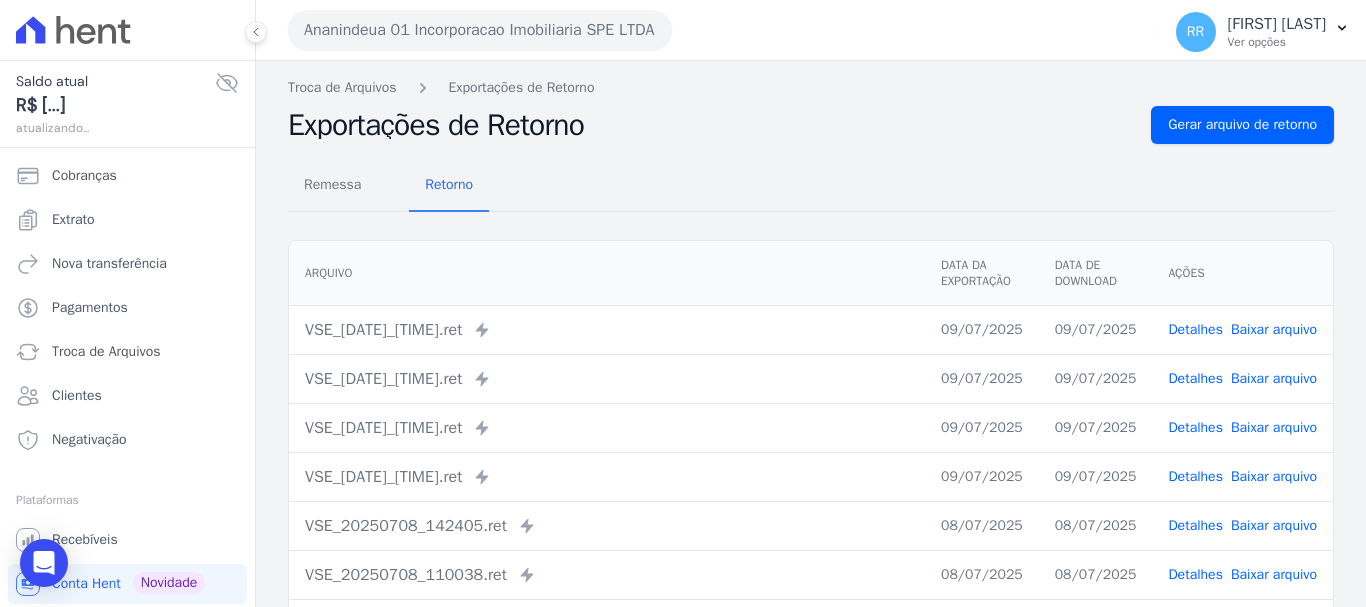 click on "Remessa
Retorno" at bounding box center (811, 186) 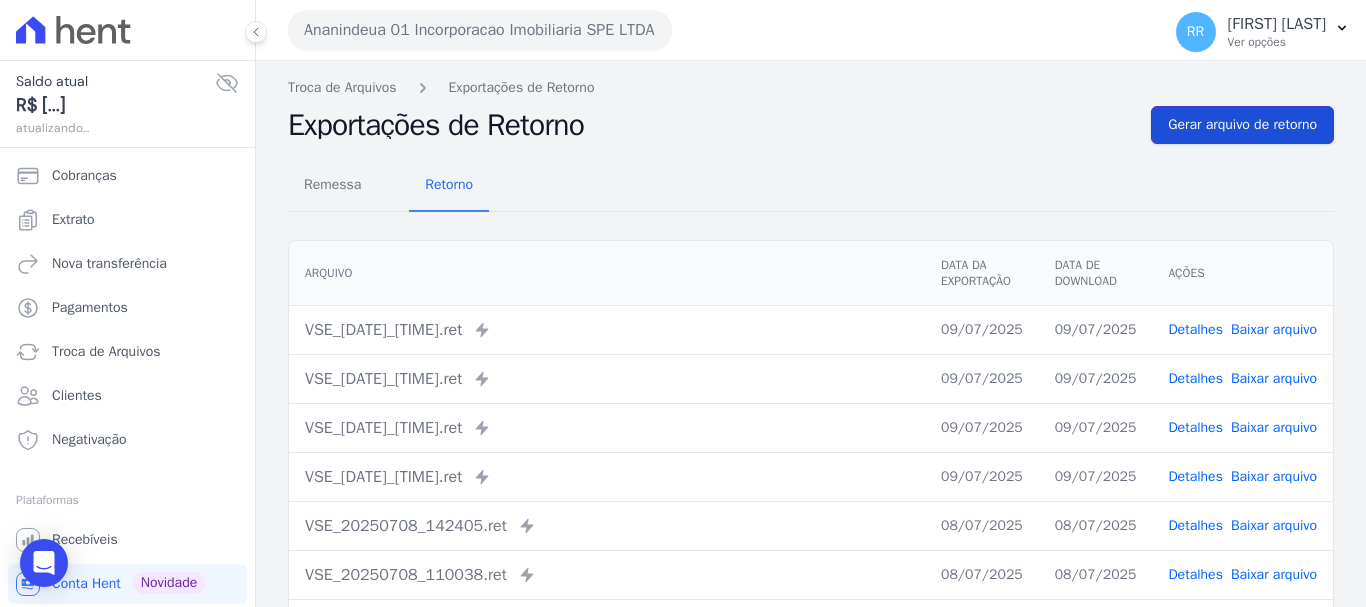click on "Gerar arquivo de retorno" at bounding box center [1242, 125] 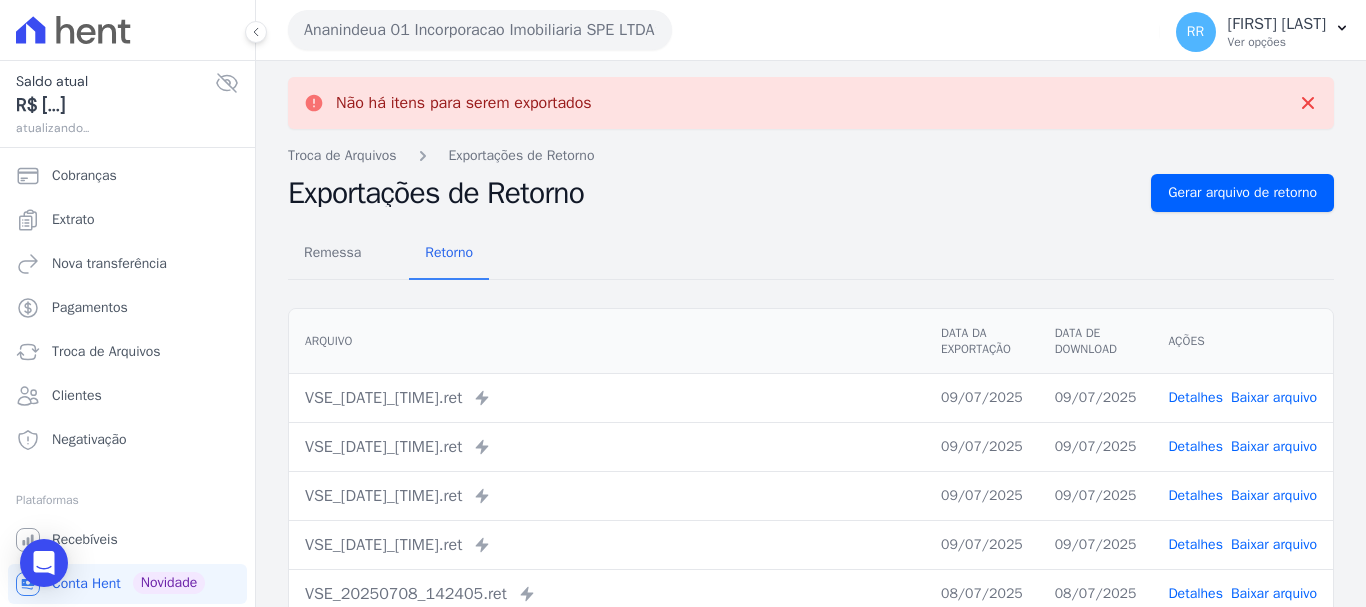 click on "Ananindeua 01 Incorporacao Imobiliaria SPE LTDA" at bounding box center [480, 30] 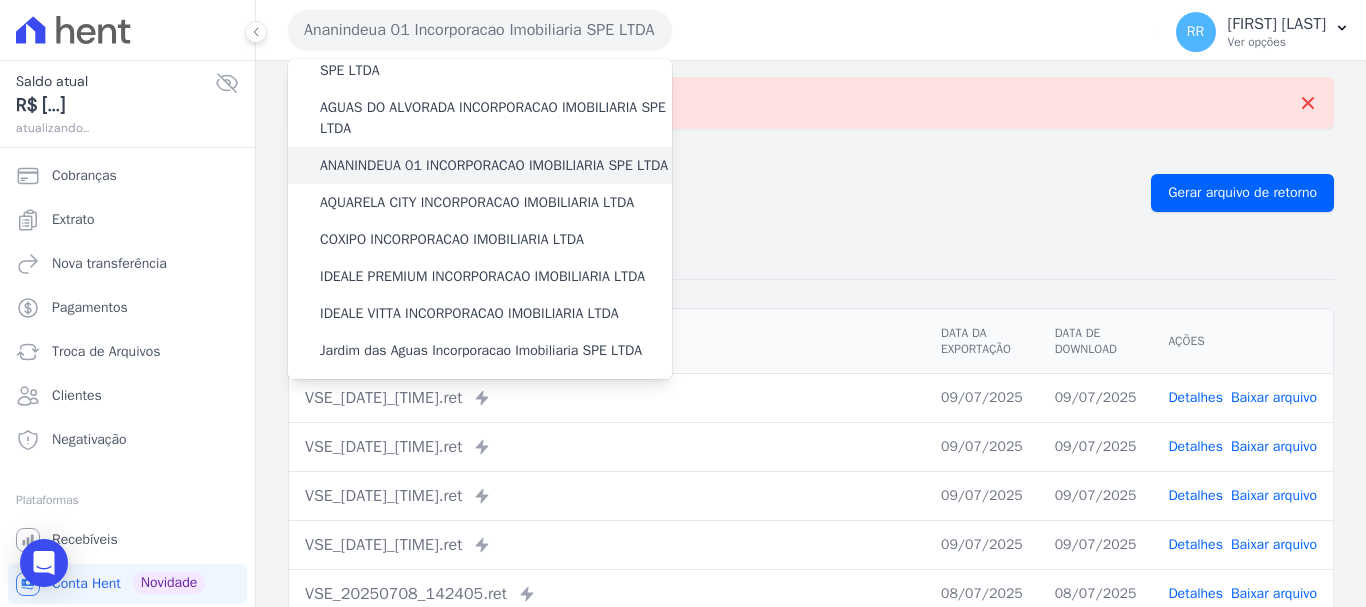 scroll, scrollTop: 100, scrollLeft: 0, axis: vertical 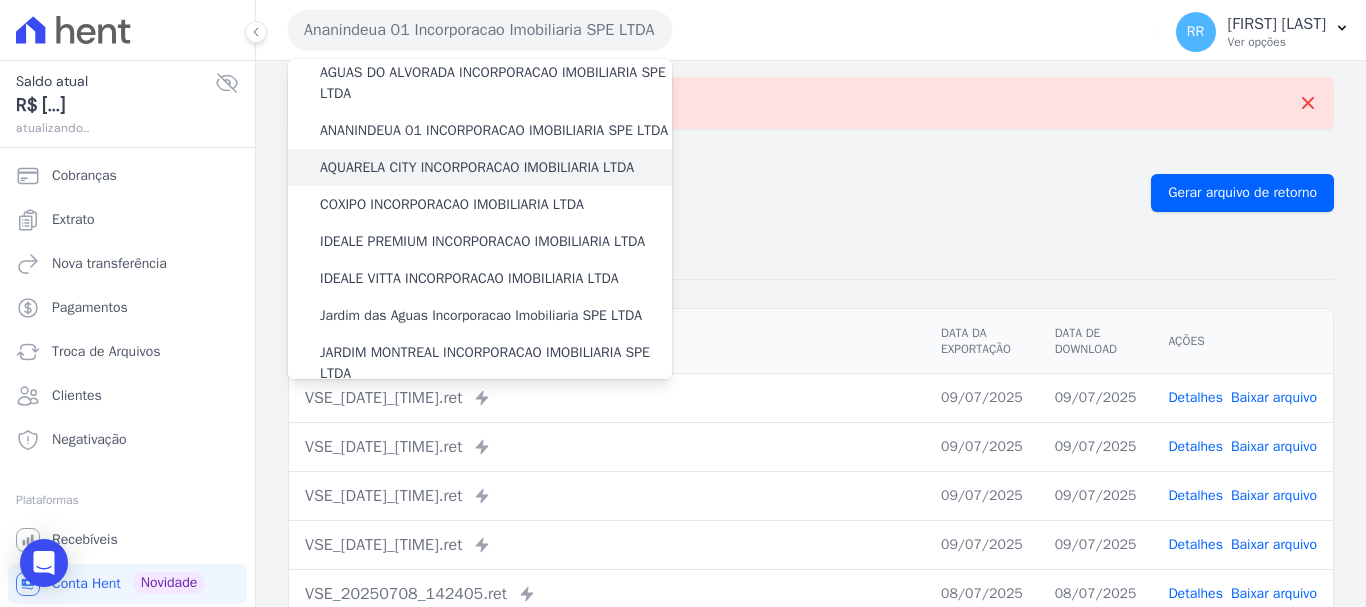 click on "AQUARELA CITY INCORPORACAO IMOBILIARIA LTDA" at bounding box center (477, 167) 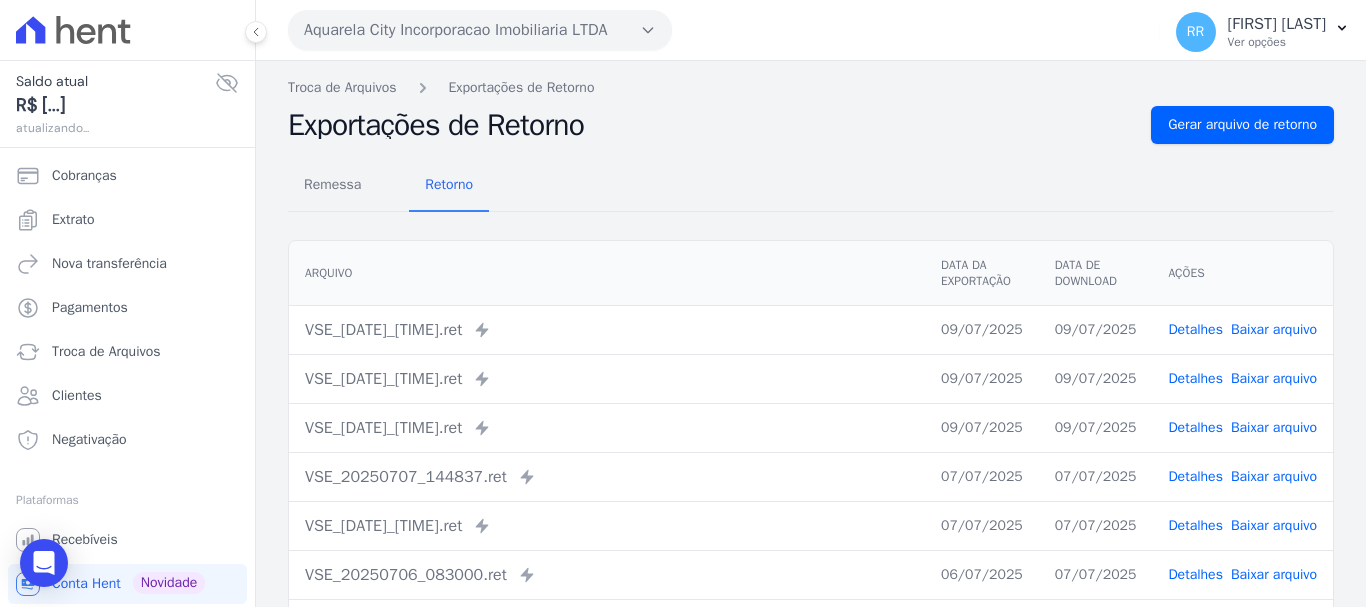click on "Remessa
Retorno
Arquivo
Data da Exportação
Data de Download
Ações
VSE_[DATE]_[TIME].ret
Enviado para Nexxera em: [DATE], [TIME]
[DATE]
[DATE]
Detalhes" at bounding box center (811, 505) 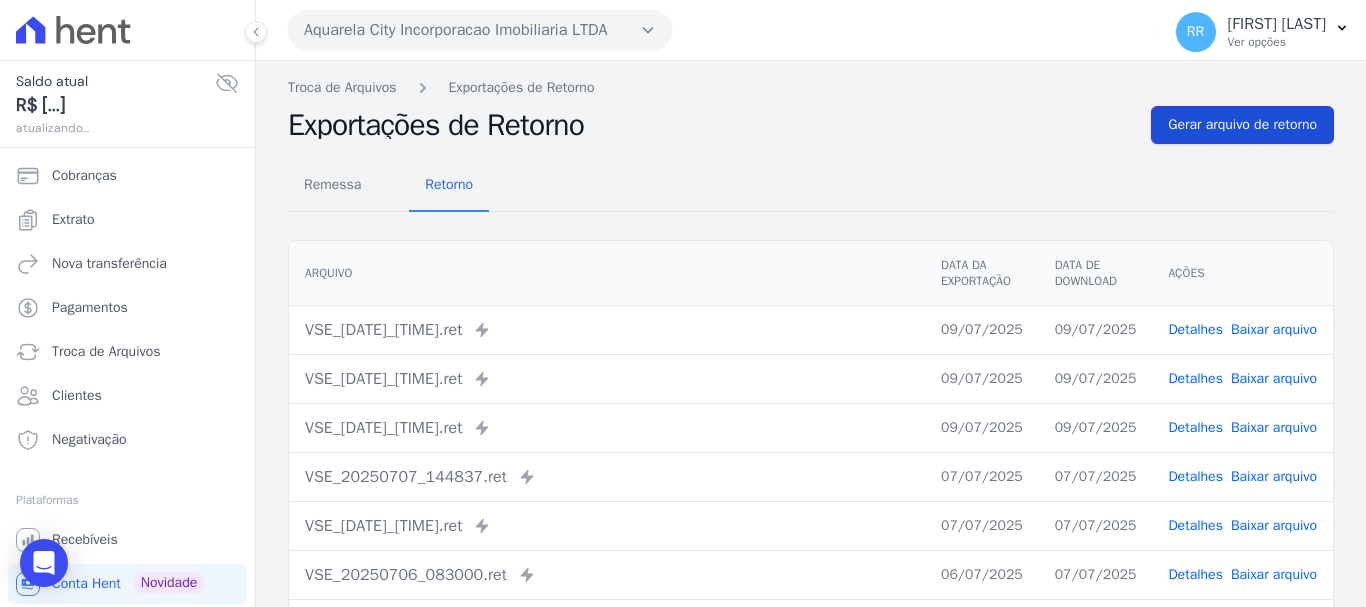 click on "Gerar arquivo de retorno" at bounding box center (1242, 125) 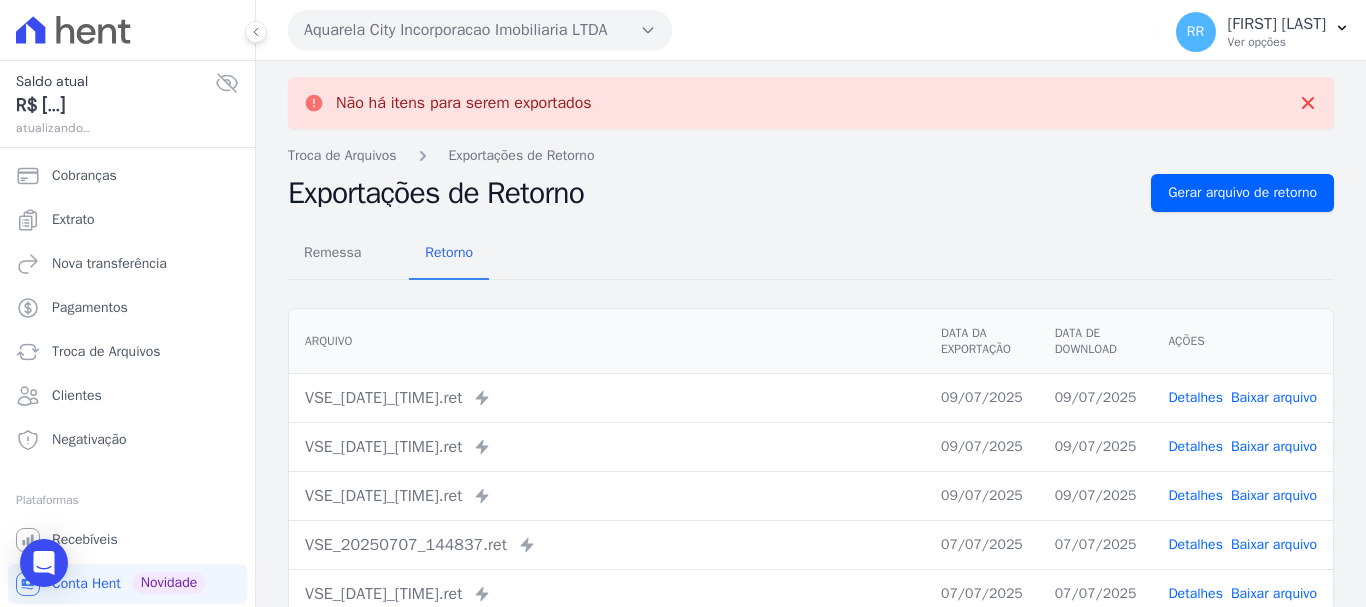 click on "Aquarela City Incorporacao Imobiliaria LTDA" at bounding box center (480, 30) 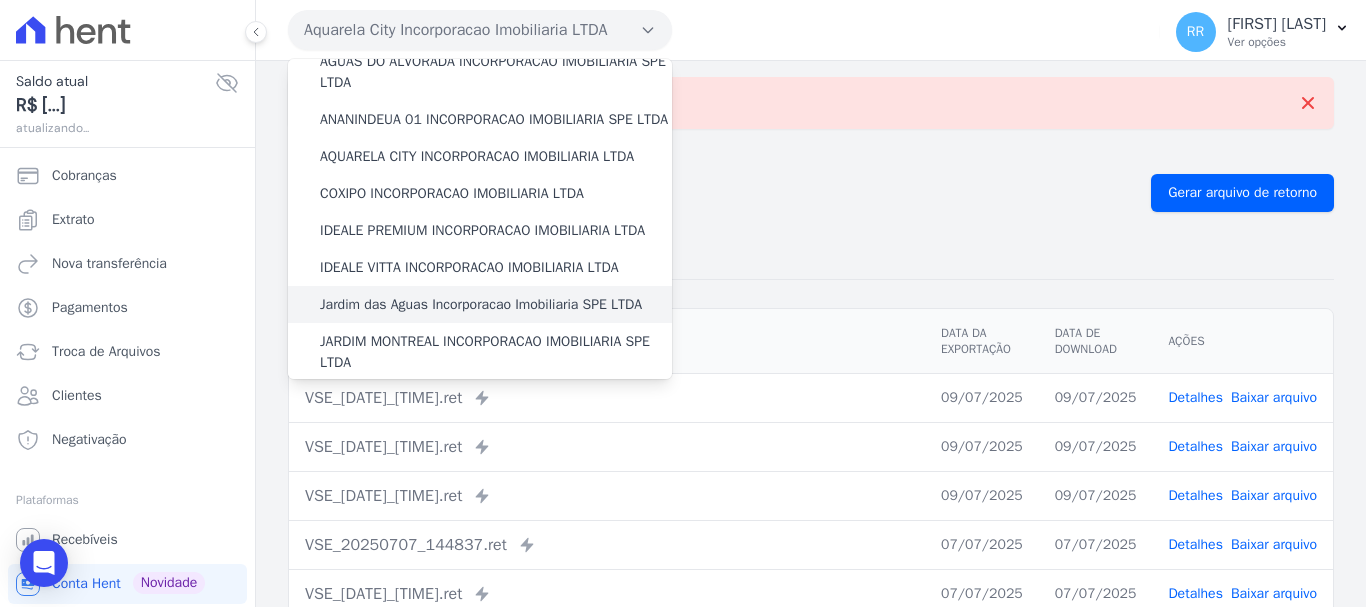 scroll, scrollTop: 100, scrollLeft: 0, axis: vertical 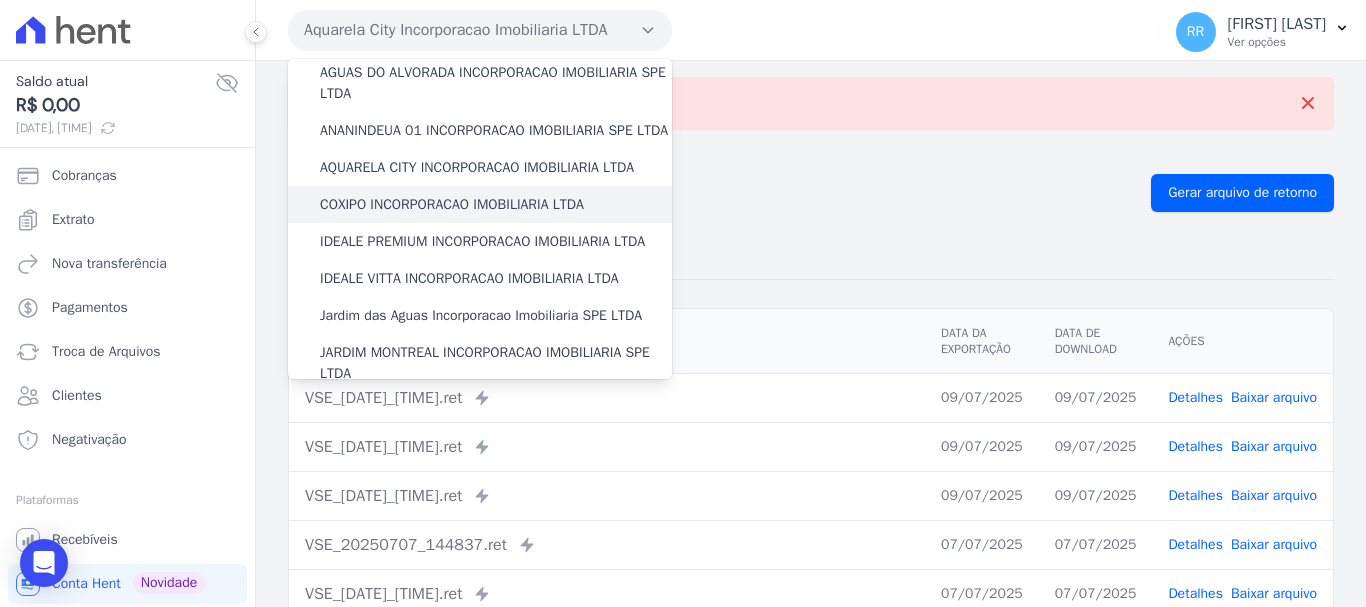 click on "COXIPO INCORPORACAO IMOBILIARIA LTDA" at bounding box center (452, 204) 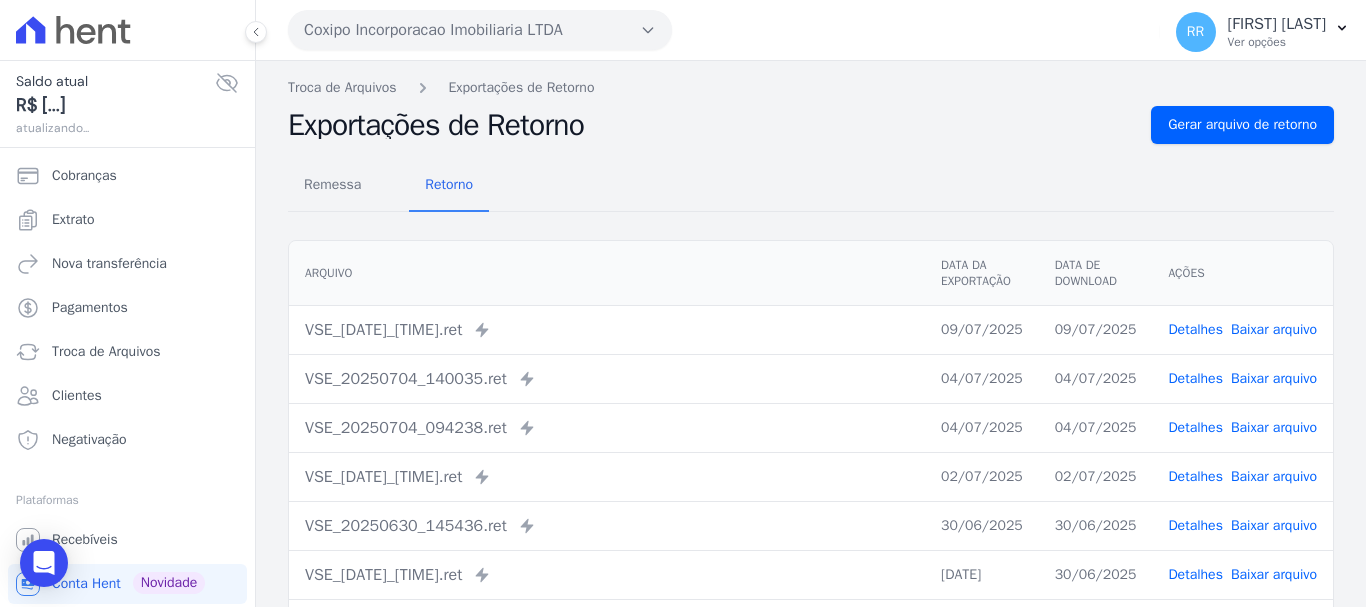 click on "Remessa
Retorno
Arquivo
Data da Exportação
Data de Download
Ações
VSE_[DATE]_[TIME].ret
Enviado para Nexxera em: [DATE], [TIME]
[DATE]
[DATE]
Detalhes" at bounding box center [811, 505] 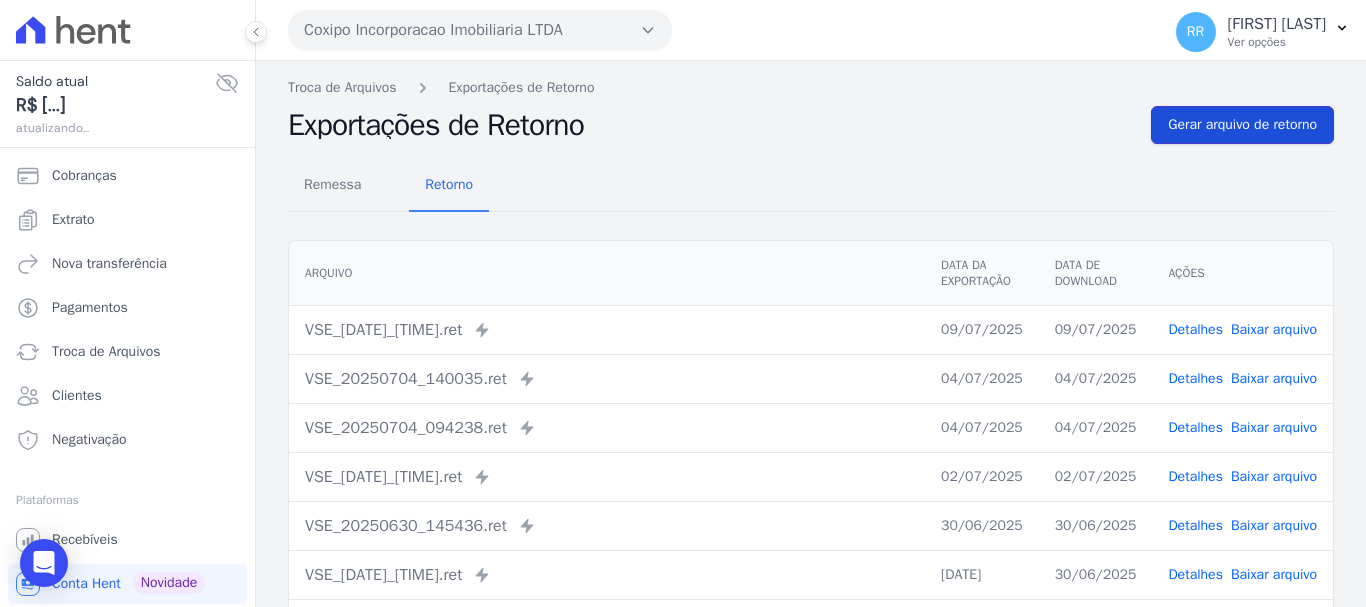 click on "Gerar arquivo de retorno" at bounding box center (1242, 125) 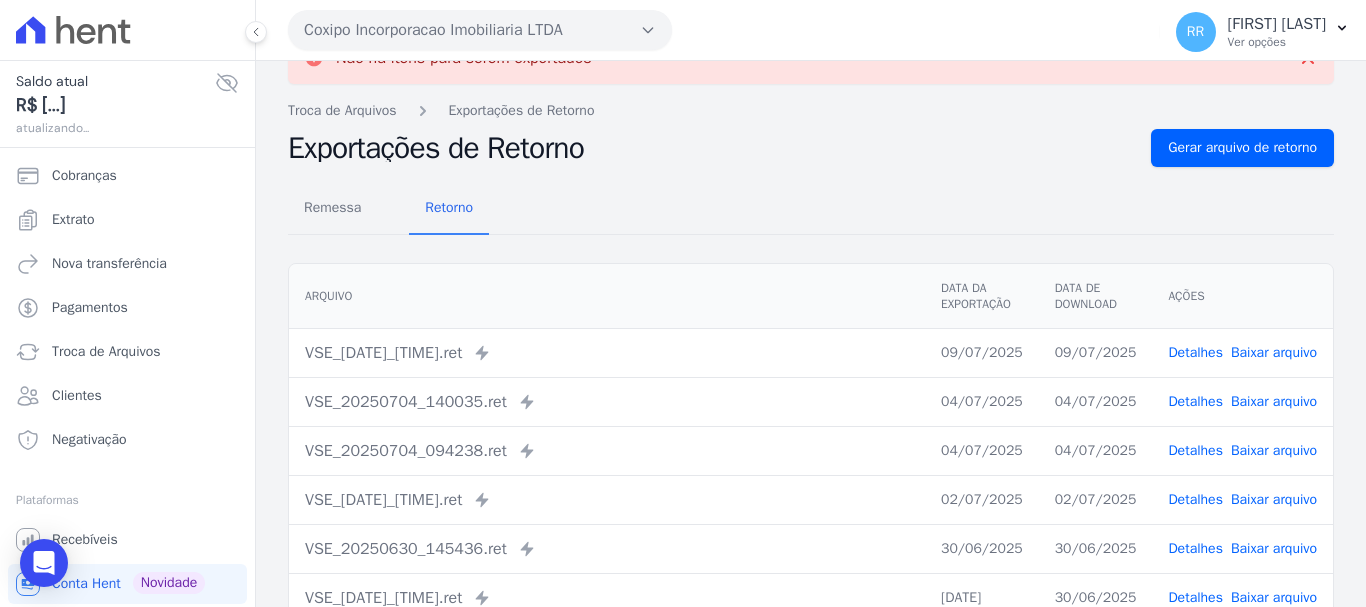scroll, scrollTop: 0, scrollLeft: 0, axis: both 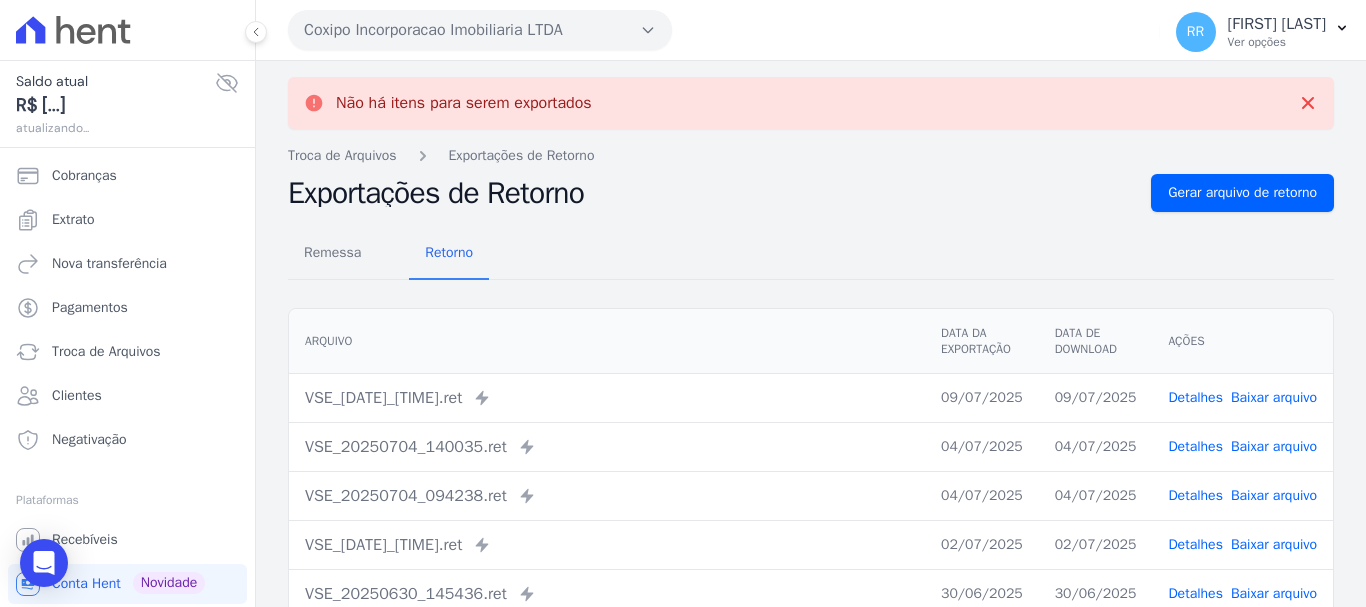 click on "Não há itens para serem exportados
Troca de Arquivos
Exportações de Retorno
Exportações de Retorno
Gerar arquivo de retorno
Remessa
Retorno
Arquivo
Data da Exportação
Data de Download
Ações" at bounding box center [811, 506] 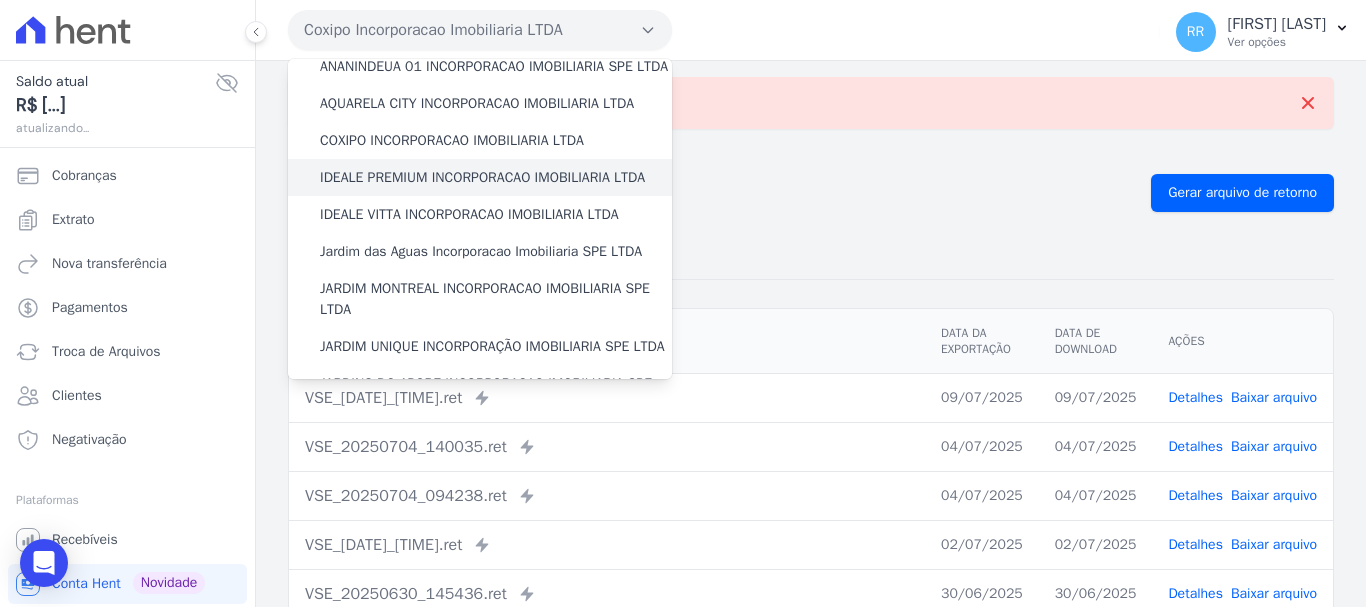 scroll, scrollTop: 200, scrollLeft: 0, axis: vertical 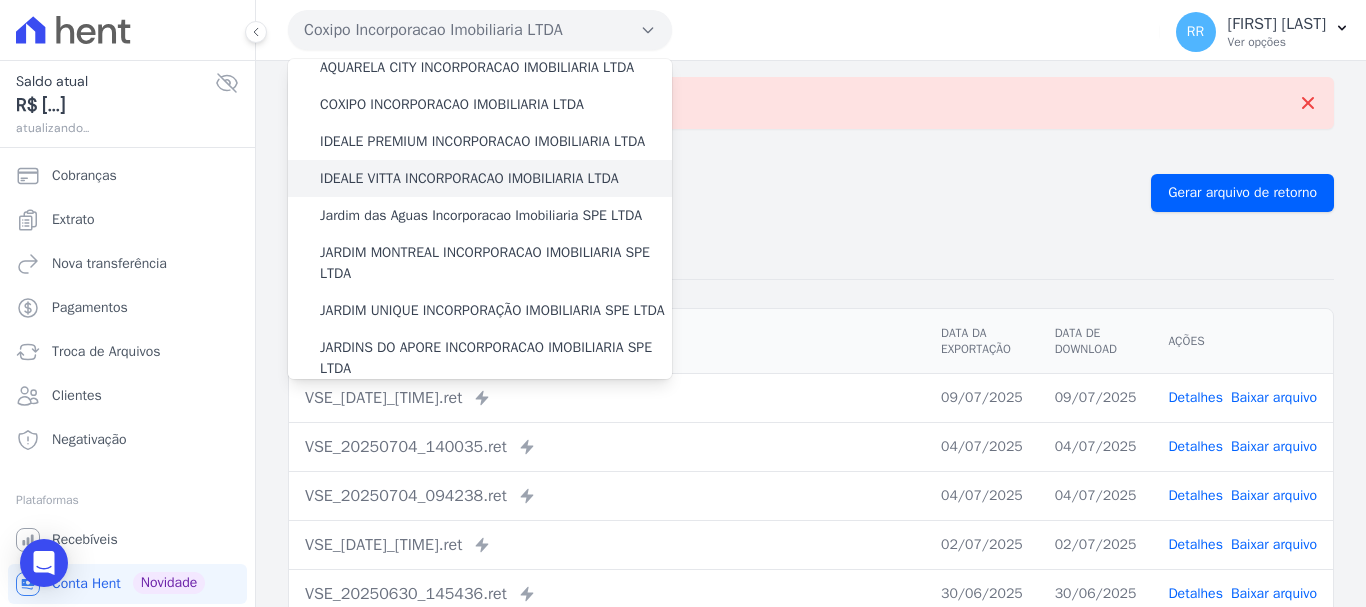 click on "IDEALE VITTA INCORPORACAO IMOBILIARIA LTDA" at bounding box center (480, 178) 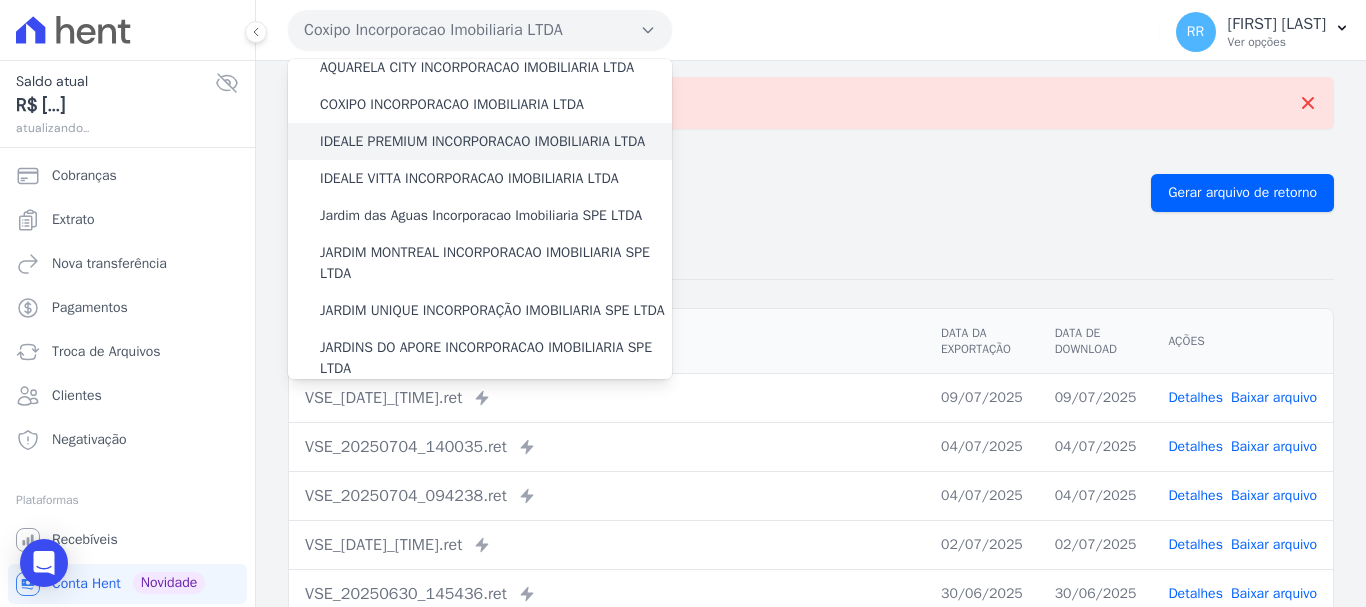 click on "IDEALE PREMIUM INCORPORACAO IMOBILIARIA LTDA" at bounding box center [482, 141] 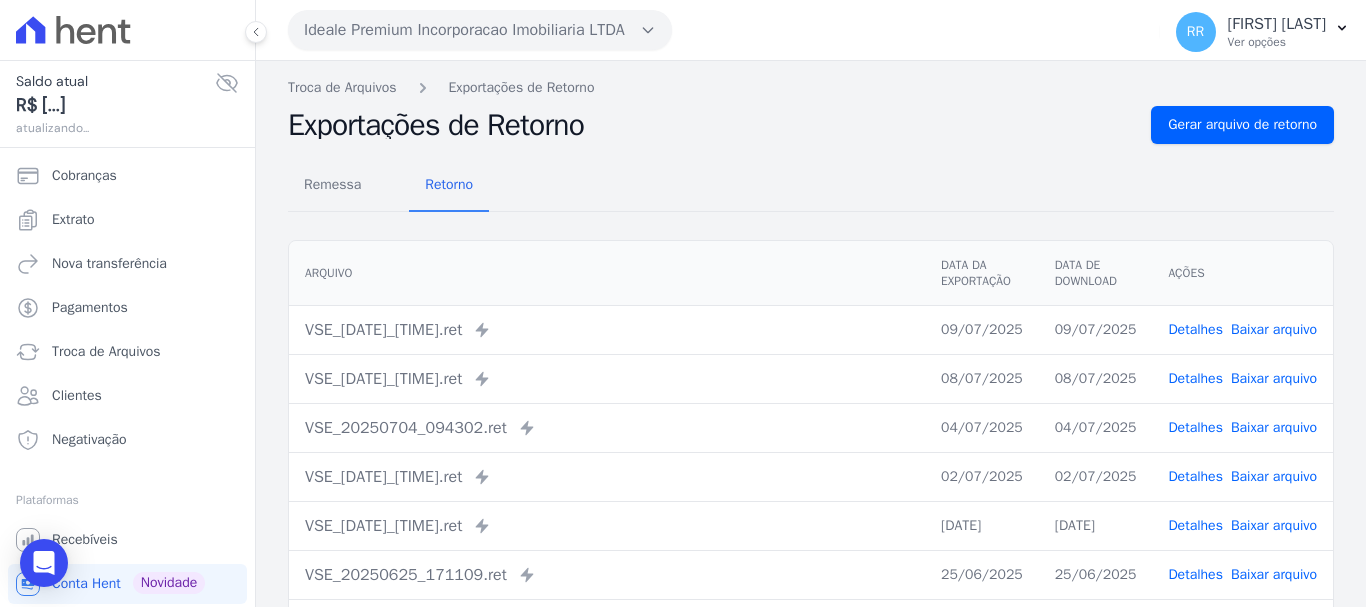 click on "Remessa
Retorno
Arquivo
Data da Exportação
Data de Download
Ações
VSE_[DATE]_[TIME].ret
Enviado para Nexxera em: [DATE], [TIME]
[DATE]
[DATE]
Detalhes" at bounding box center [811, 505] 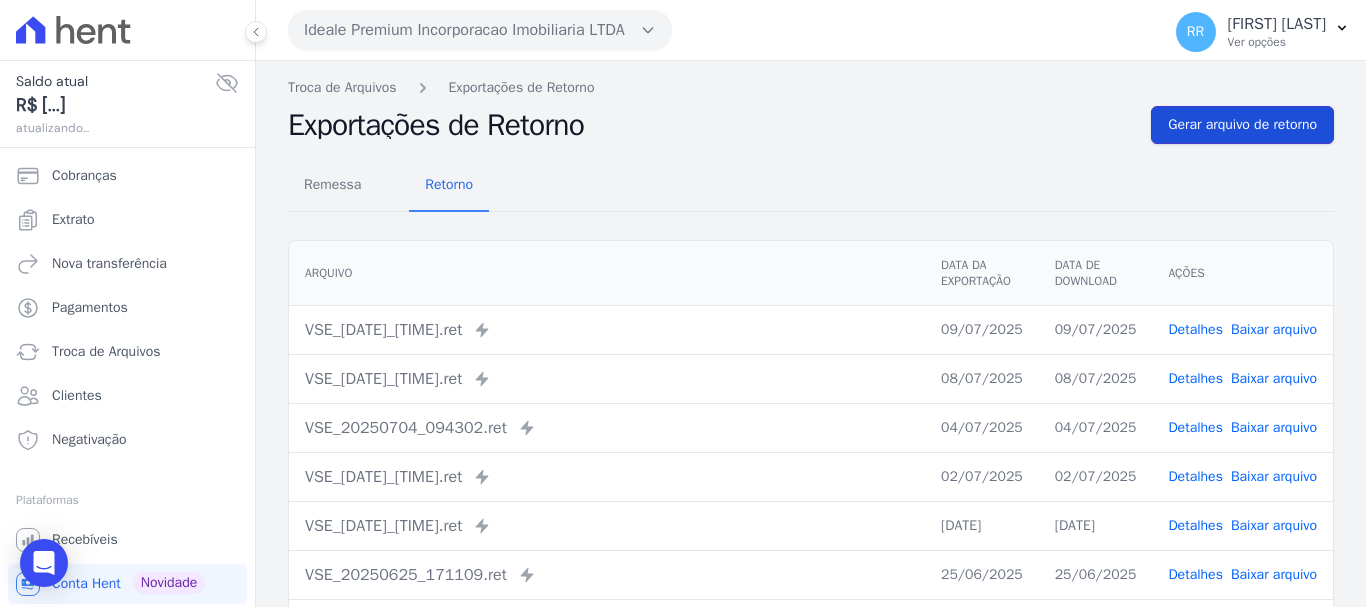 click on "Gerar arquivo de retorno" at bounding box center (1242, 125) 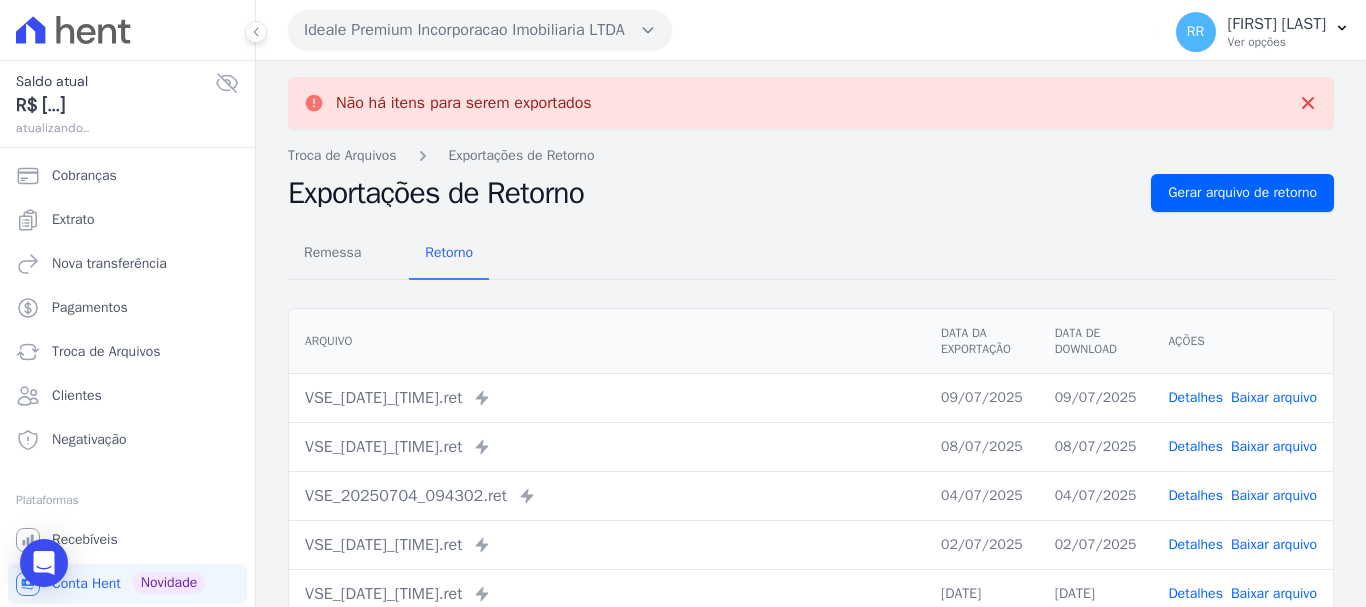 click on "Ideale Premium Incorporacao Imobiliaria LTDA" at bounding box center [480, 30] 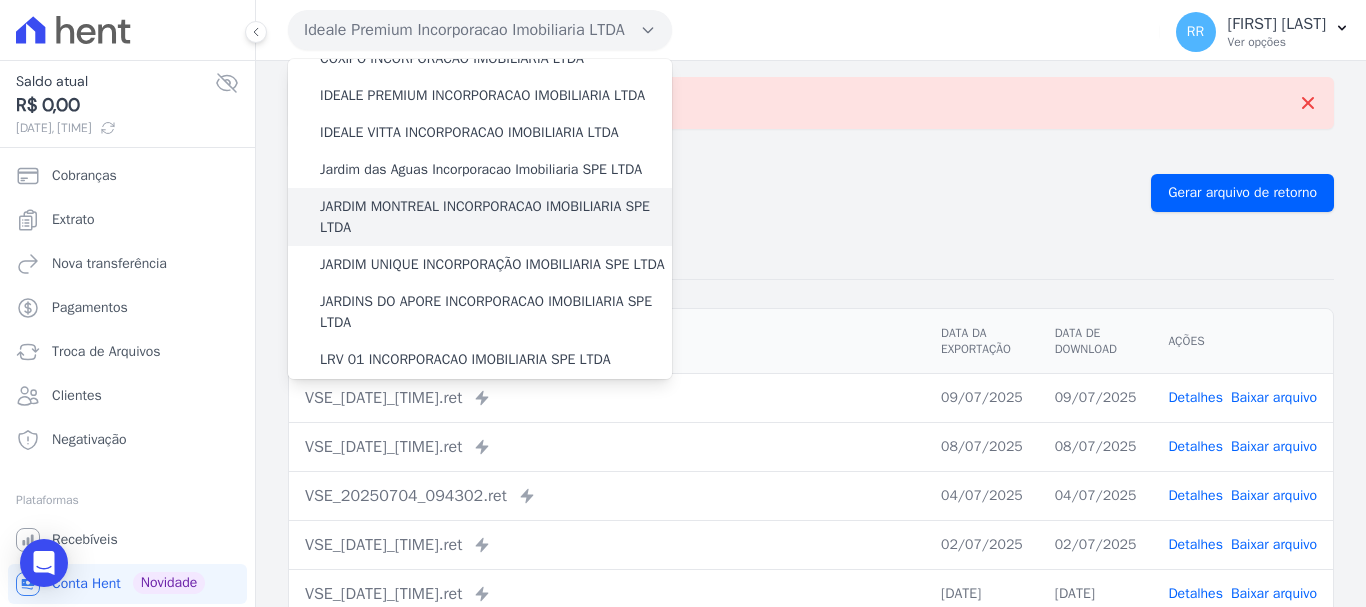 scroll, scrollTop: 200, scrollLeft: 0, axis: vertical 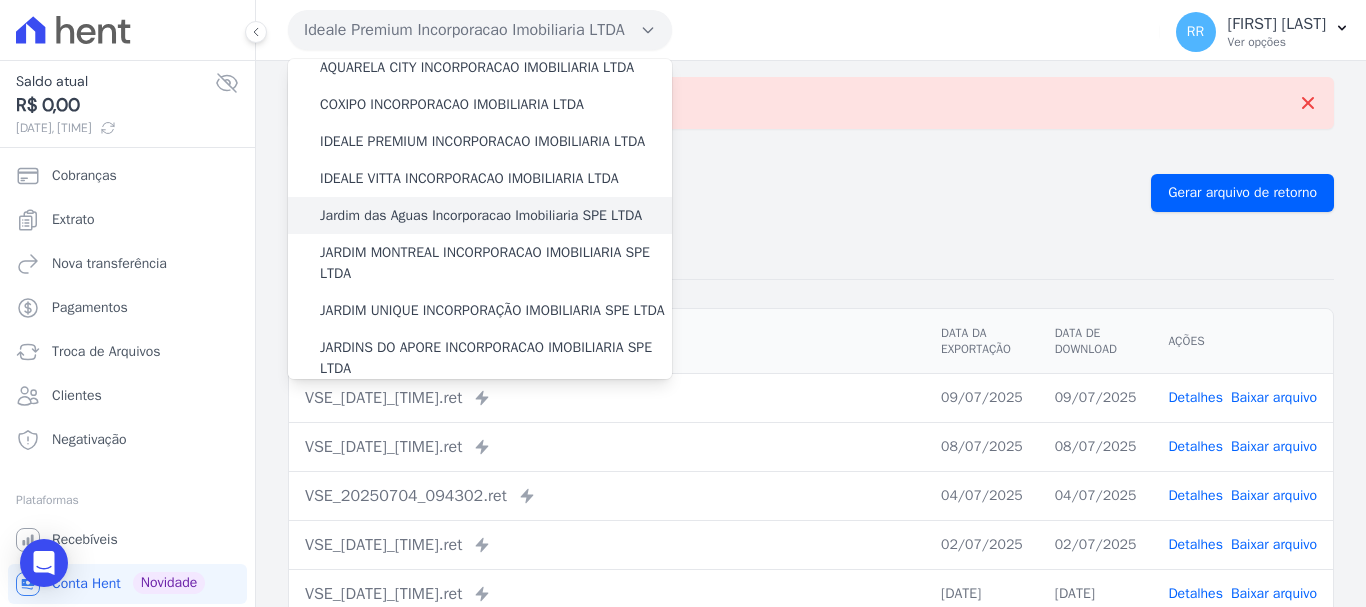 click on "Jardim das Aguas Incorporacao Imobiliaria SPE LTDA" at bounding box center [480, 215] 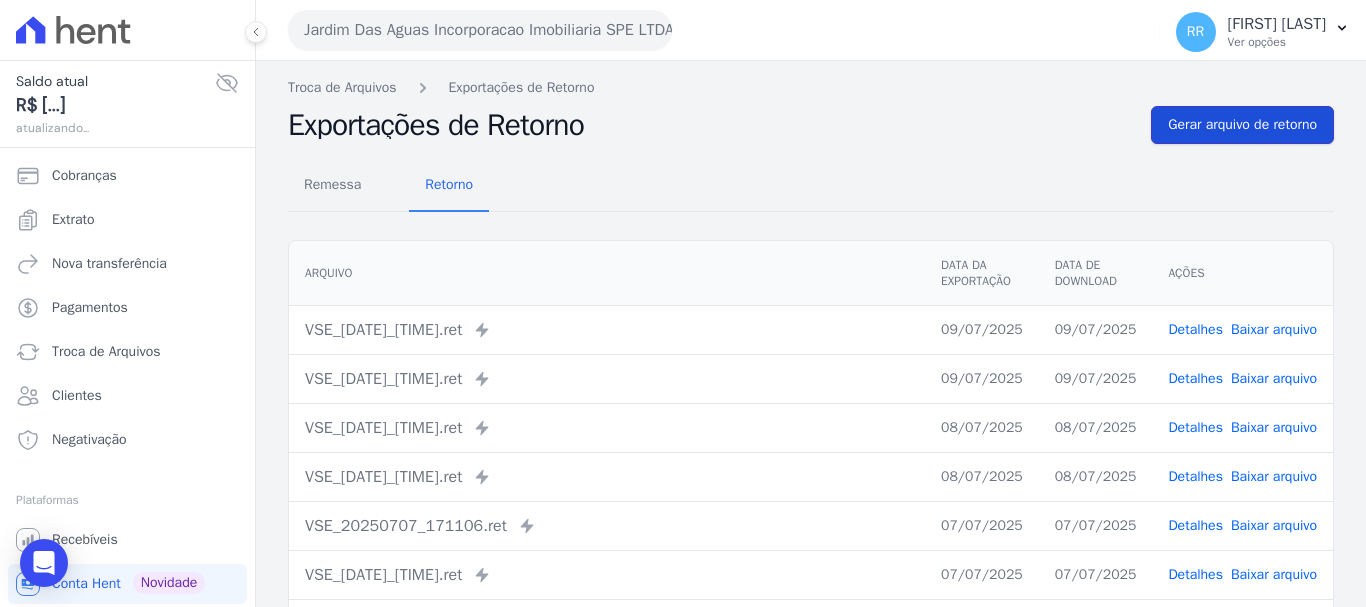 click on "Gerar arquivo de retorno" at bounding box center [1242, 125] 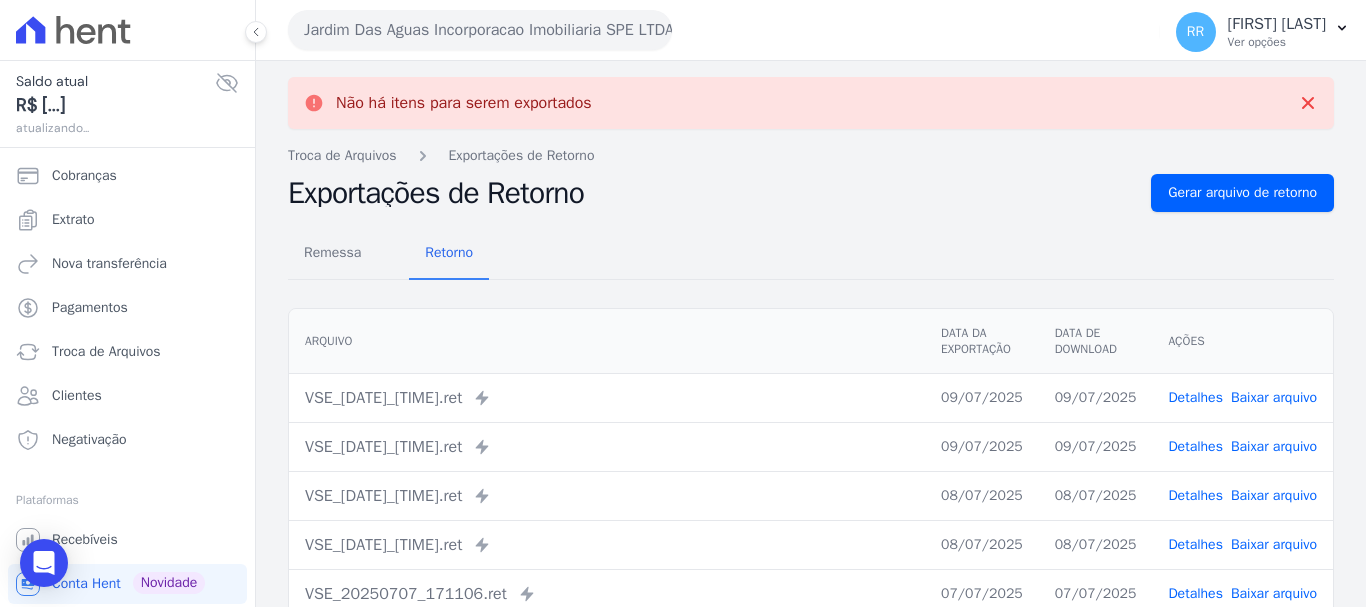 click on "Jardim Das Aguas Incorporacao Imobiliaria SPE LTDA" at bounding box center (480, 30) 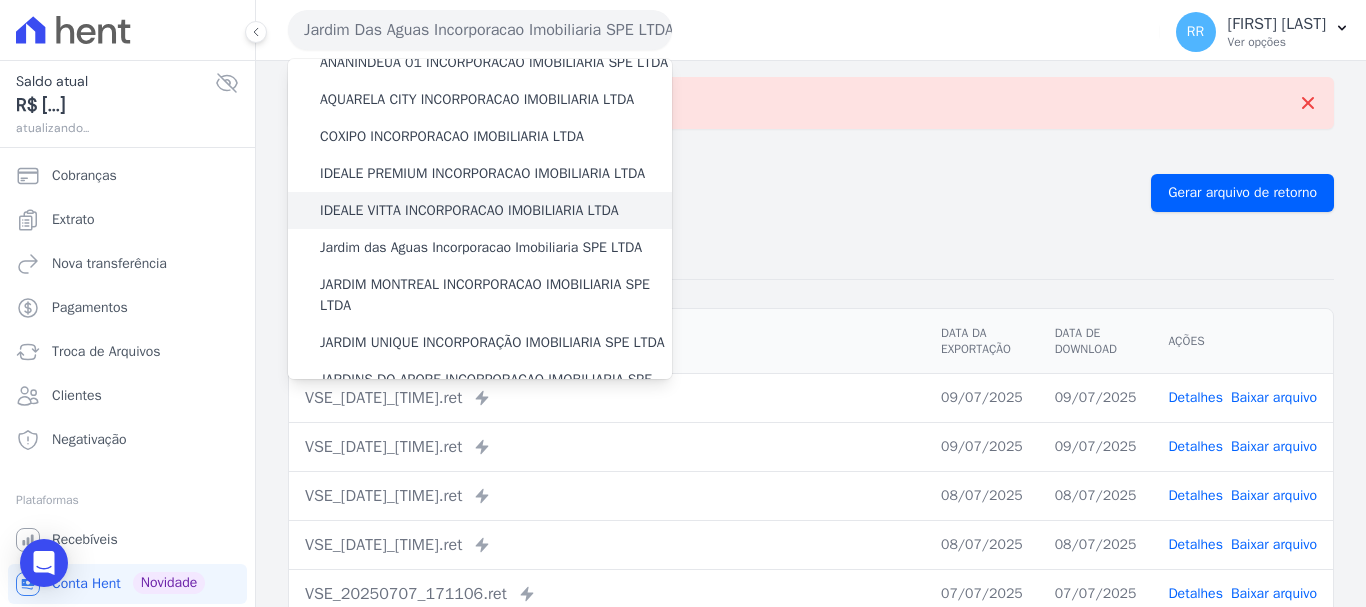 scroll, scrollTop: 200, scrollLeft: 0, axis: vertical 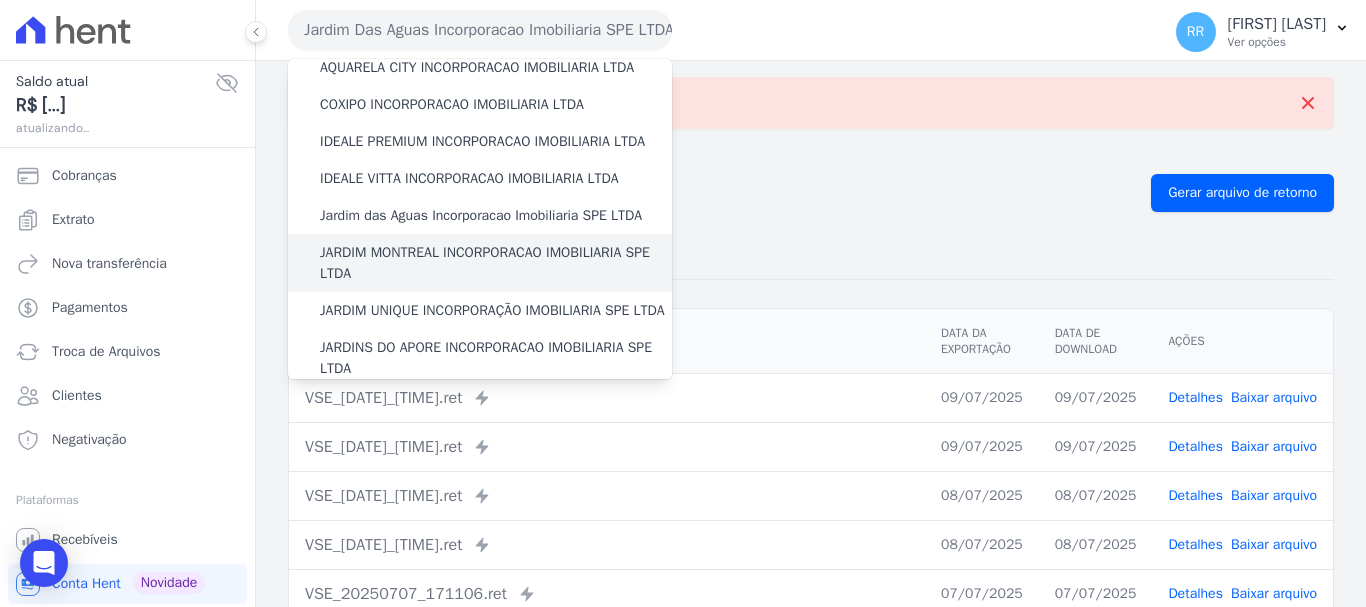 click on "JARDIM MONTREAL INCORPORACAO IMOBILIARIA SPE LTDA" at bounding box center (496, 263) 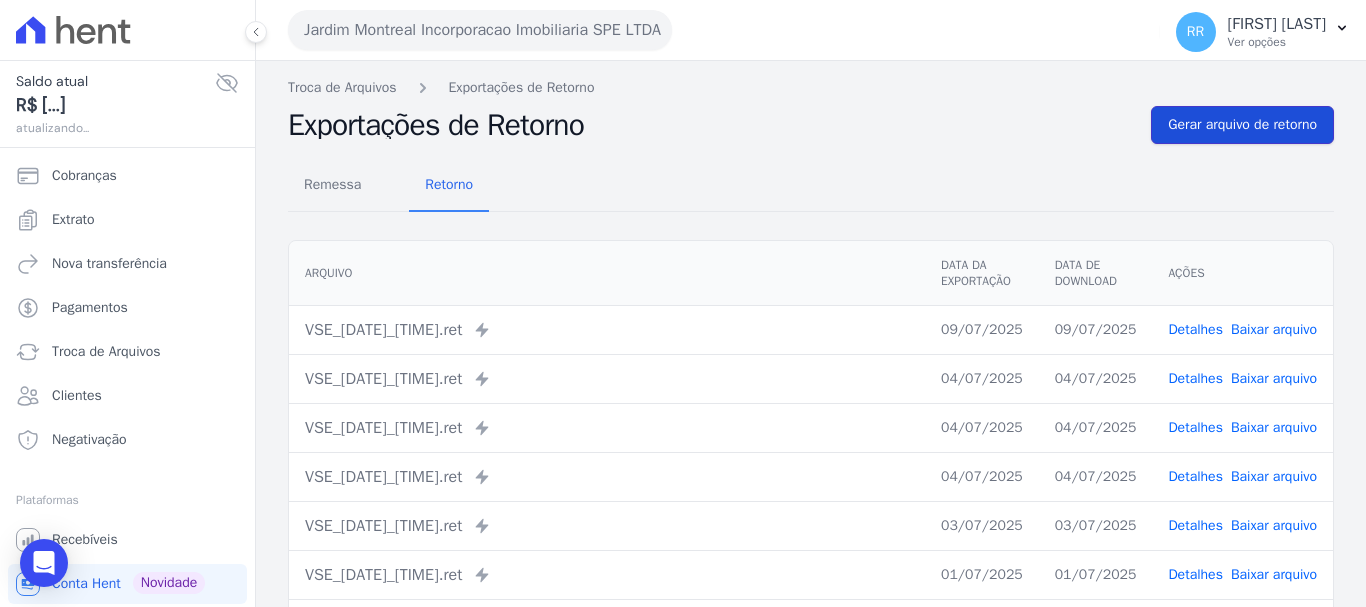 click on "Gerar arquivo de retorno" at bounding box center (1242, 125) 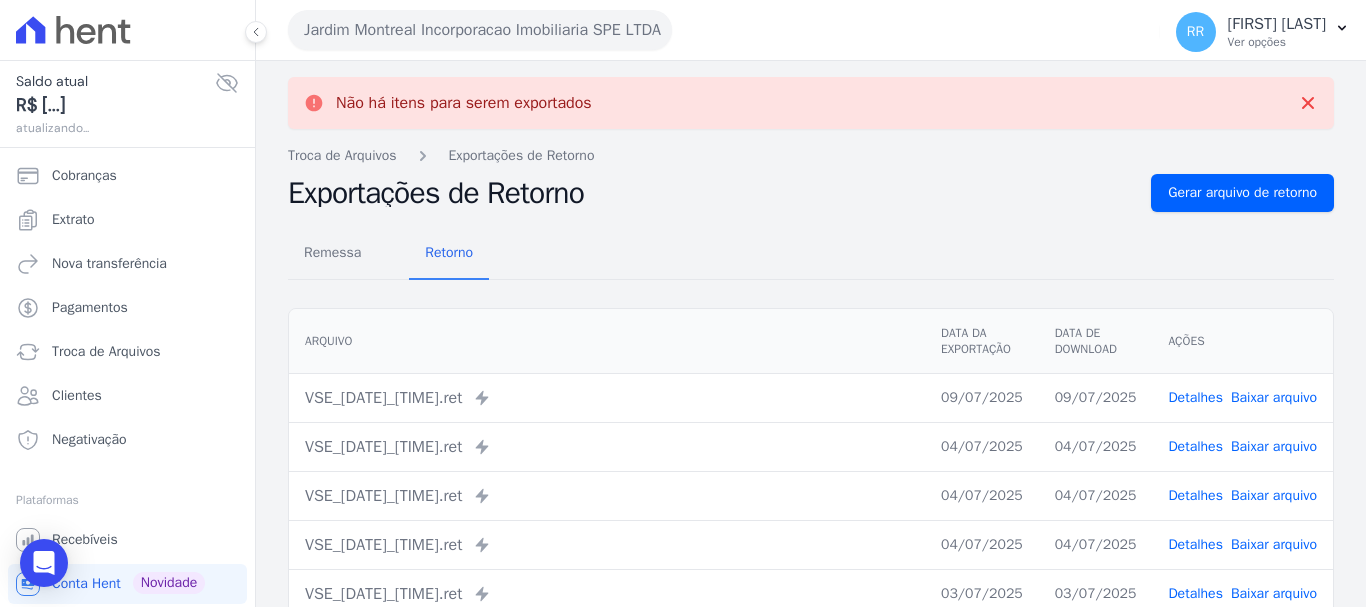 click on "[COMPANY_NAME] Incorporacao Imobiliaria SPE LTDA
[COMPANY_NAME]
[COMPANY_NAME] INCORPORACAO IMOBILIARIA SPE LTDA
[COMPANY_NAME] INCORPORACAO IMOBILIARIA SPE LTDA
[COMPANY_NAME] 01 INCORPORACAO IMOBILIARIA SPE LTDA
[COMPANY_NAME] INCORPORACAO IMOBILIARIA LTDA" at bounding box center (720, 30) 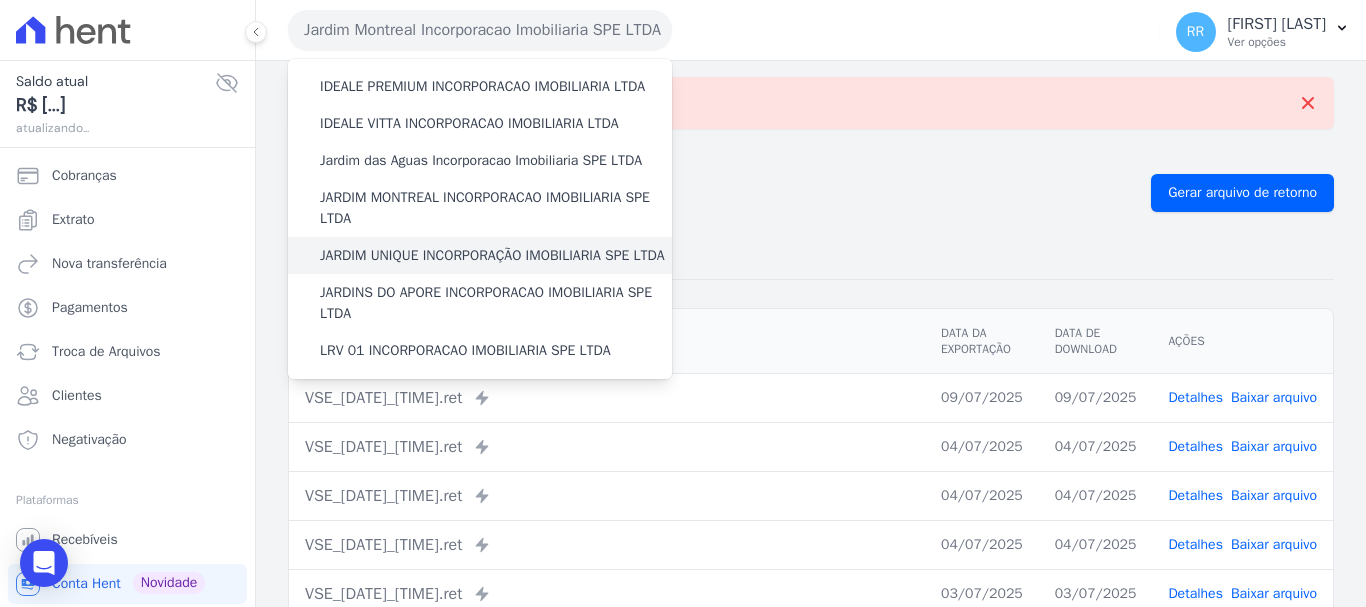 scroll, scrollTop: 300, scrollLeft: 0, axis: vertical 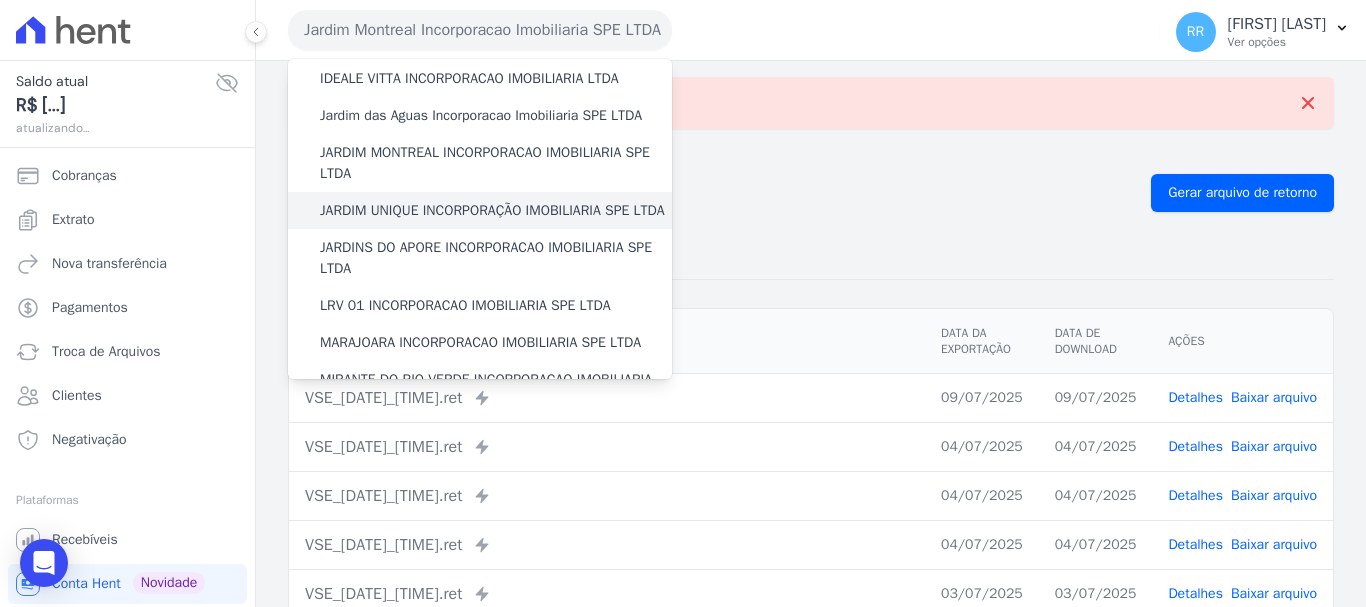 click on "JARDIM UNIQUE INCORPORAÇÃO IMOBILIARIA SPE LTDA" at bounding box center [492, 210] 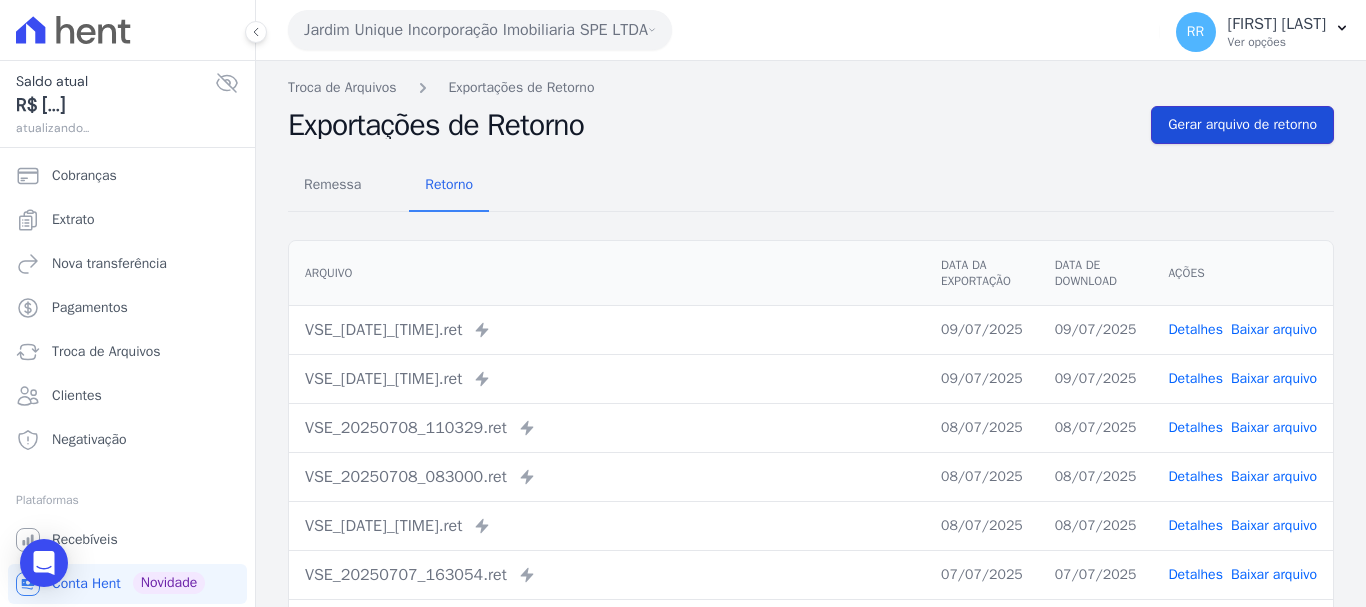 drag, startPoint x: 1251, startPoint y: 126, endPoint x: 805, endPoint y: 153, distance: 446.81653 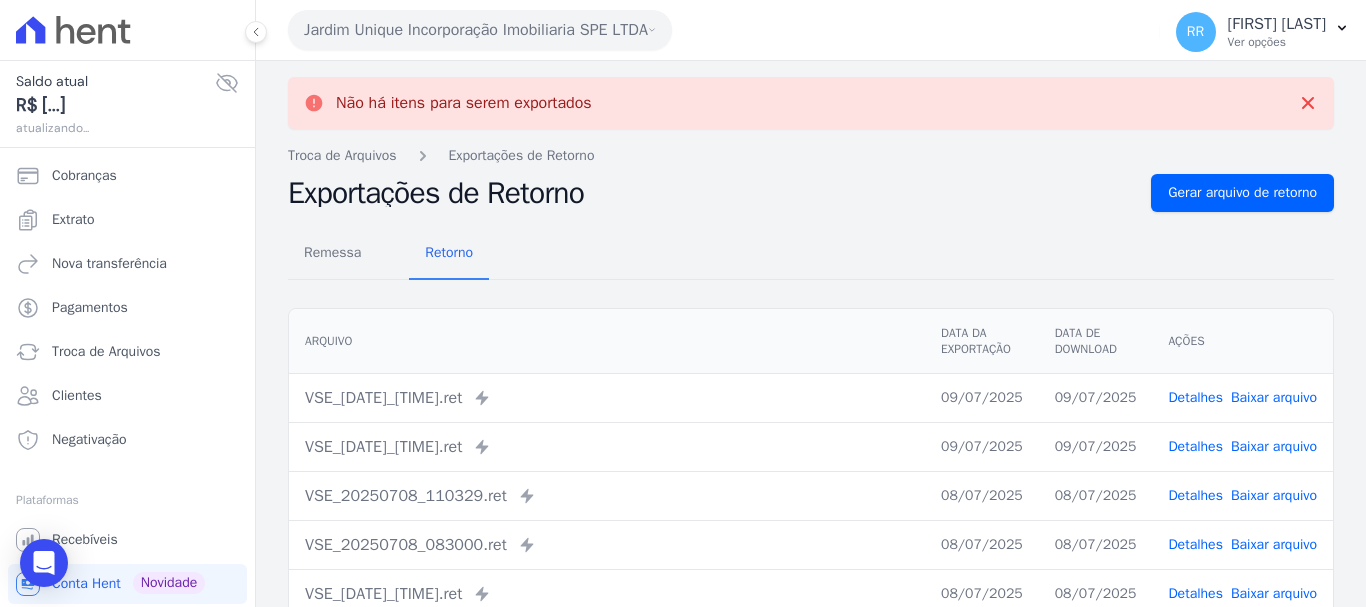 click on "Jardim Unique Incorporação Imobiliaria SPE LTDA" at bounding box center [480, 30] 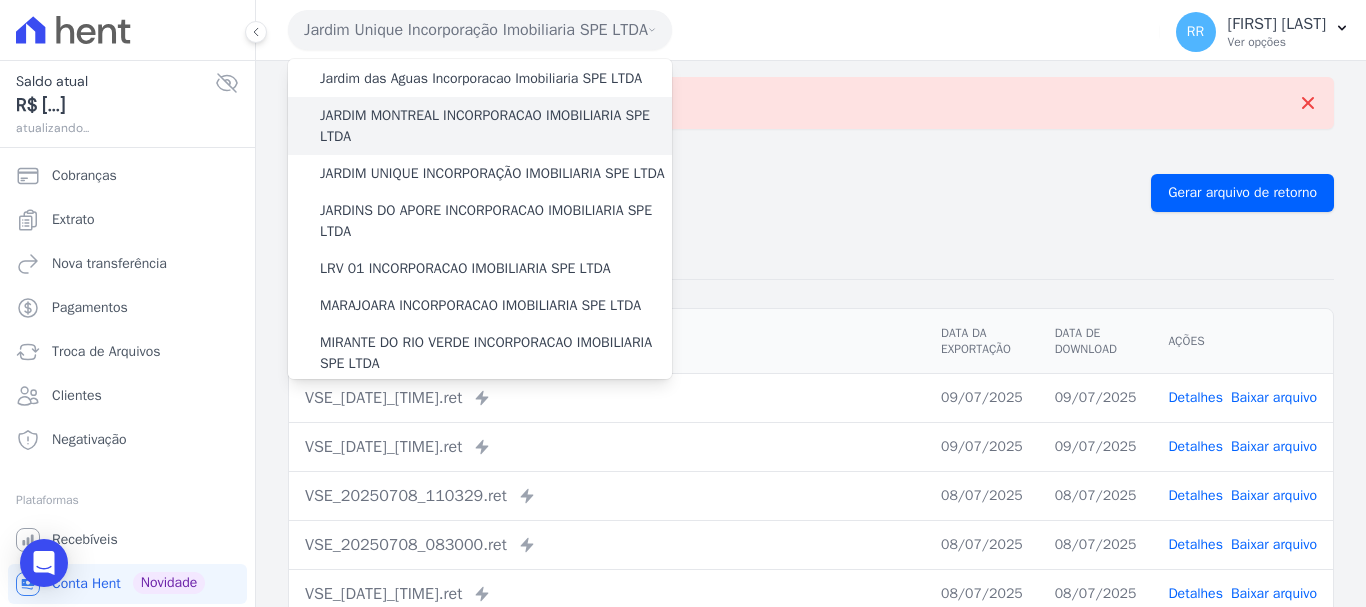 scroll, scrollTop: 400, scrollLeft: 0, axis: vertical 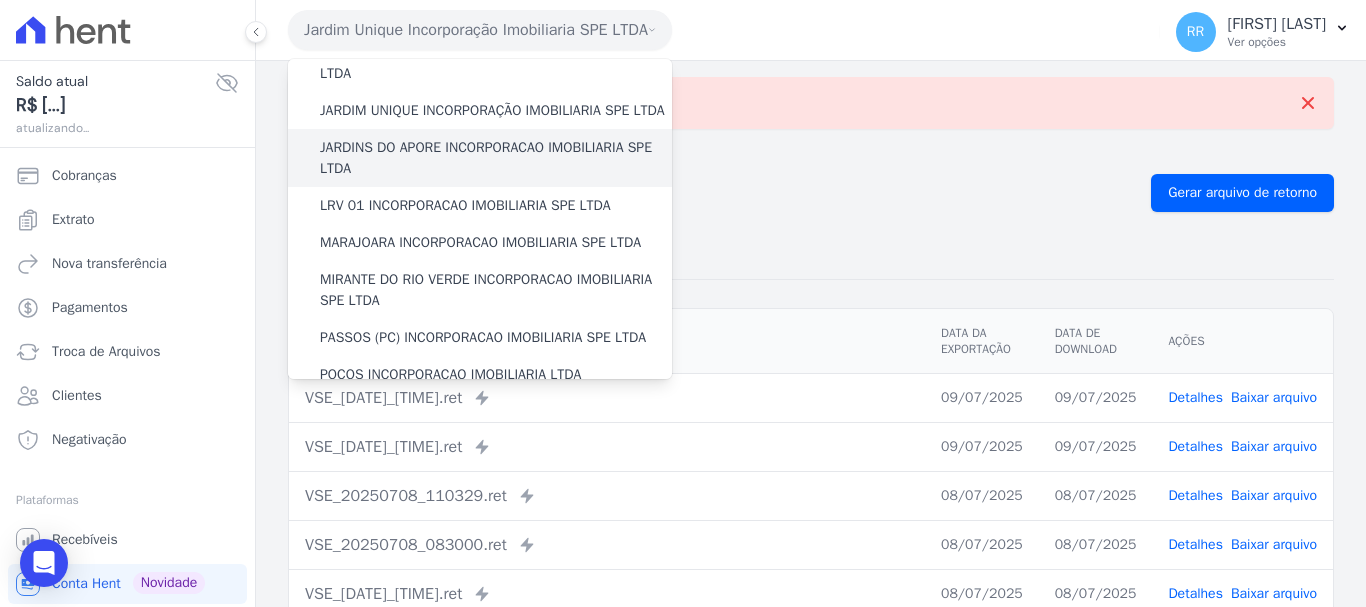 click on "JARDINS DO APORE INCORPORACAO IMOBILIARIA SPE LTDA" at bounding box center [496, 158] 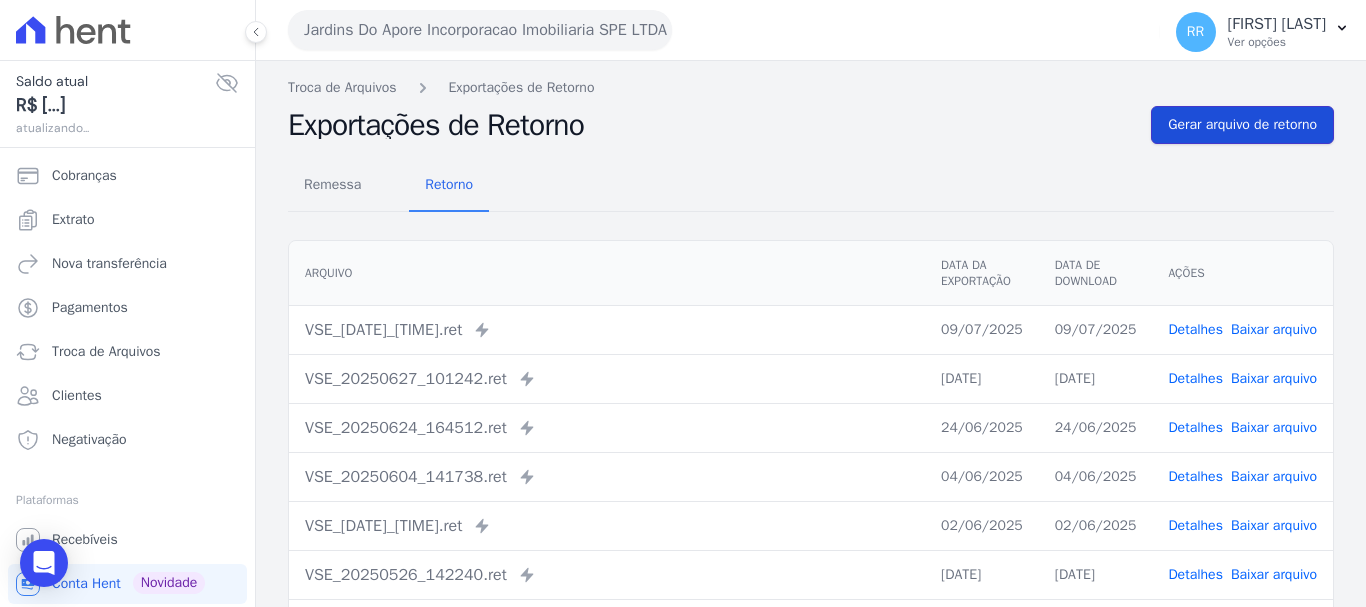 click on "Gerar arquivo de retorno" at bounding box center [1242, 125] 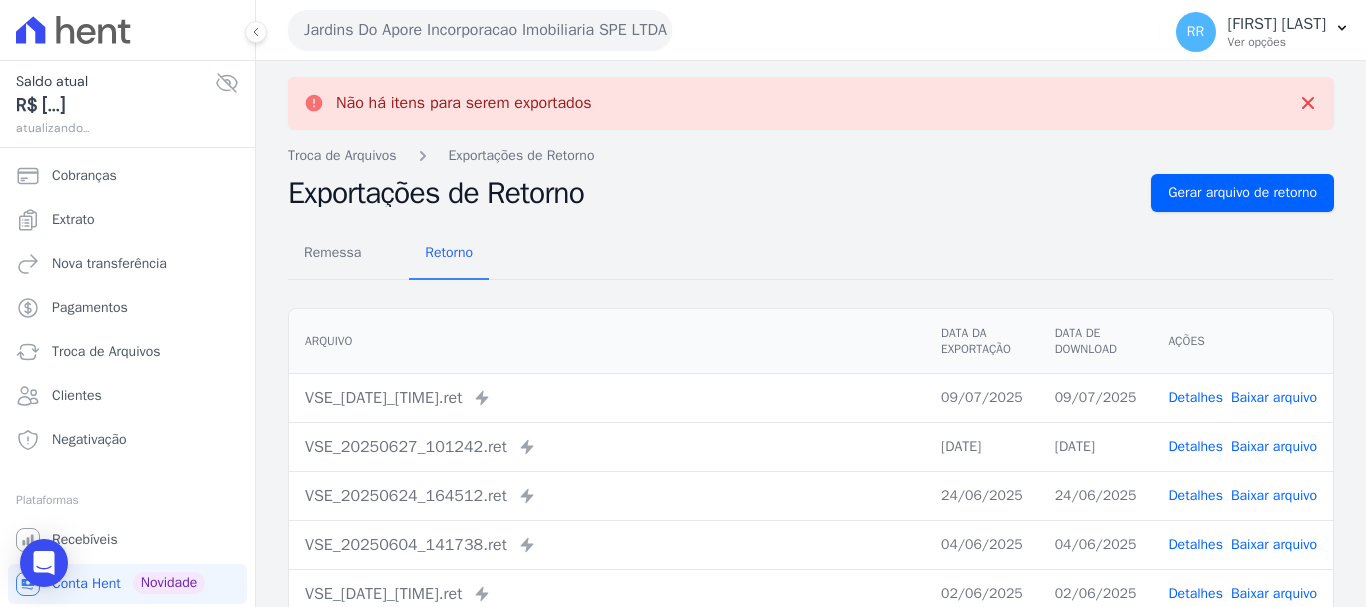 drag, startPoint x: 476, startPoint y: 35, endPoint x: 477, endPoint y: 48, distance: 13.038404 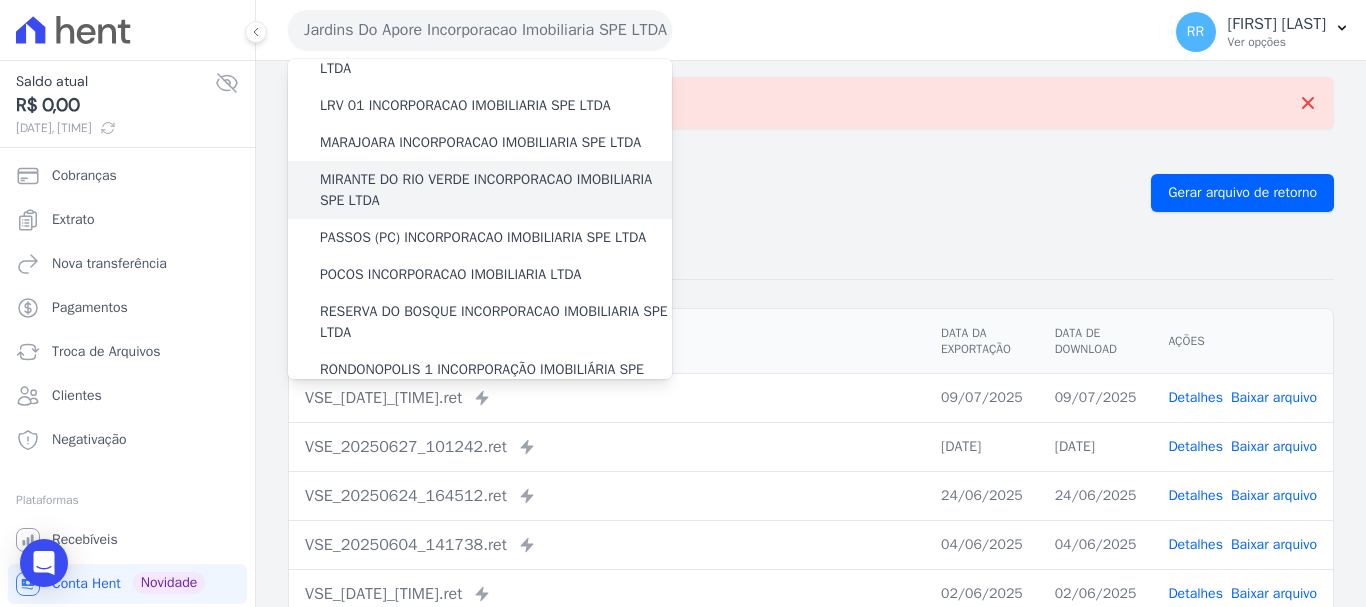 scroll, scrollTop: 400, scrollLeft: 0, axis: vertical 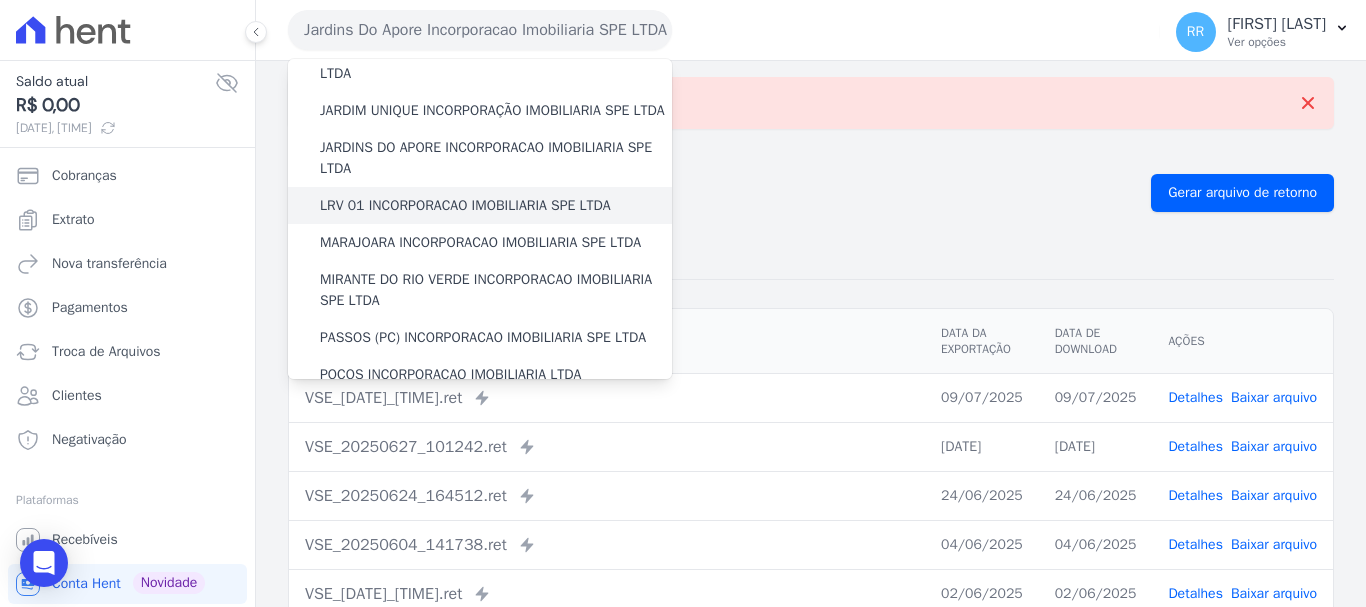 click on "LRV 01 INCORPORACAO IMOBILIARIA SPE LTDA" at bounding box center (465, 205) 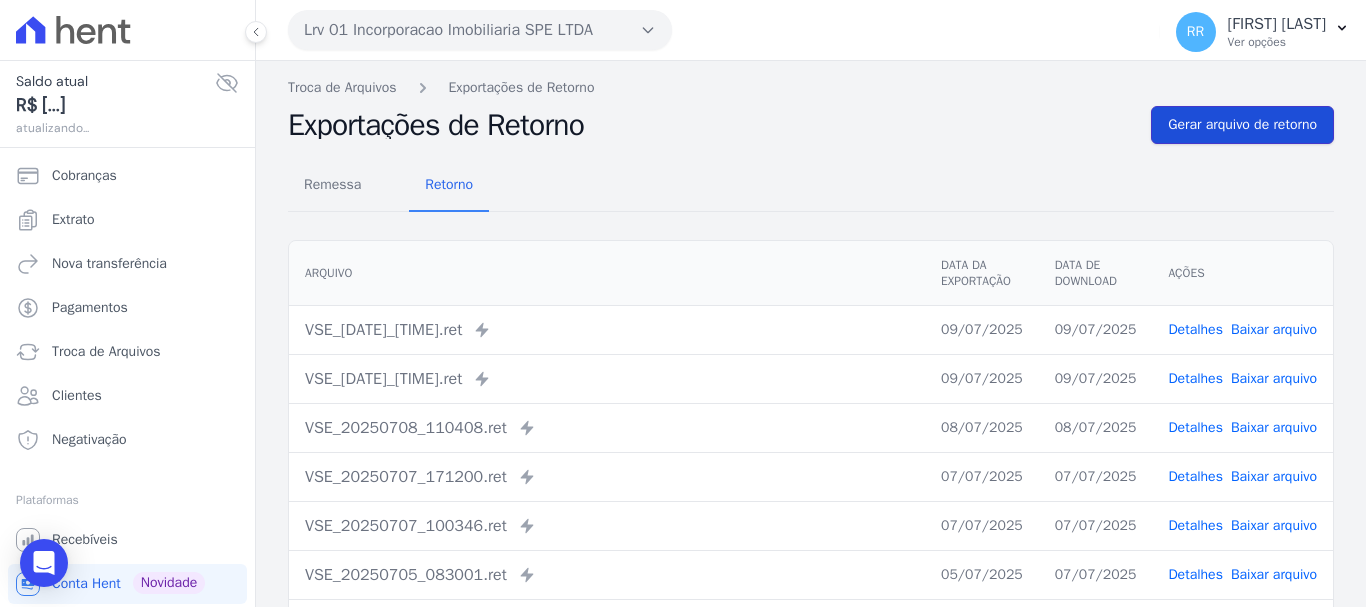 click on "Gerar arquivo de retorno" at bounding box center [1242, 125] 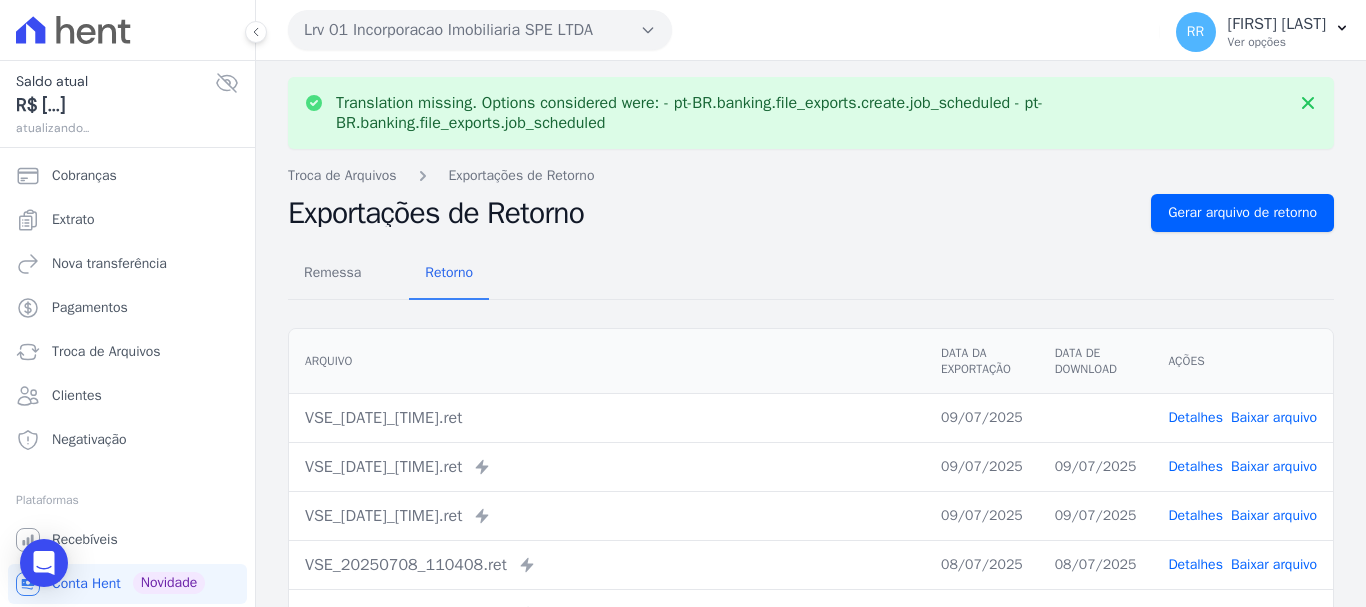 drag, startPoint x: 405, startPoint y: 31, endPoint x: 708, endPoint y: 263, distance: 381.61893 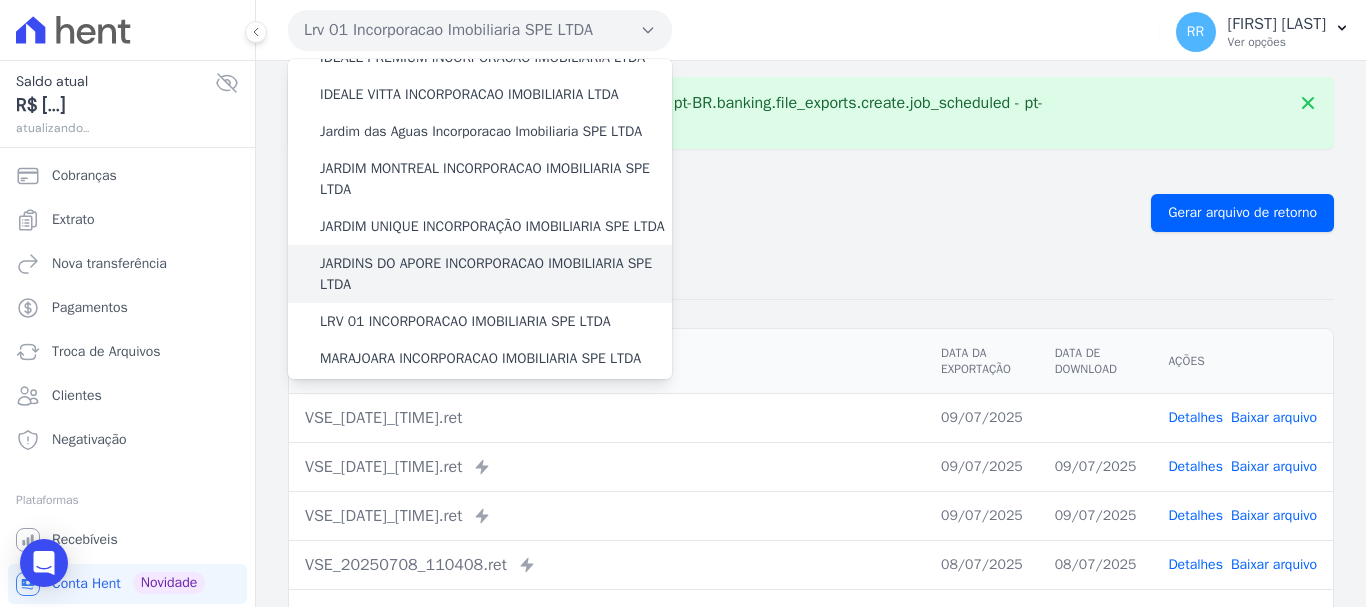 scroll, scrollTop: 300, scrollLeft: 0, axis: vertical 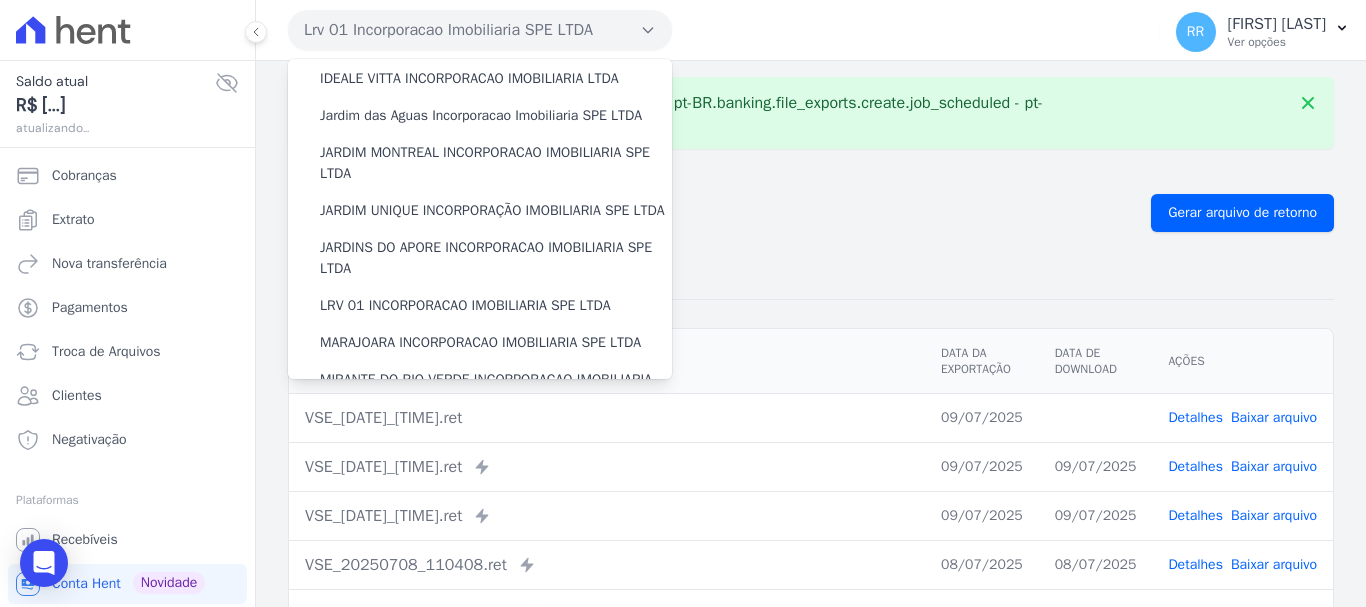 click on "Remessa
Retorno" at bounding box center (811, 274) 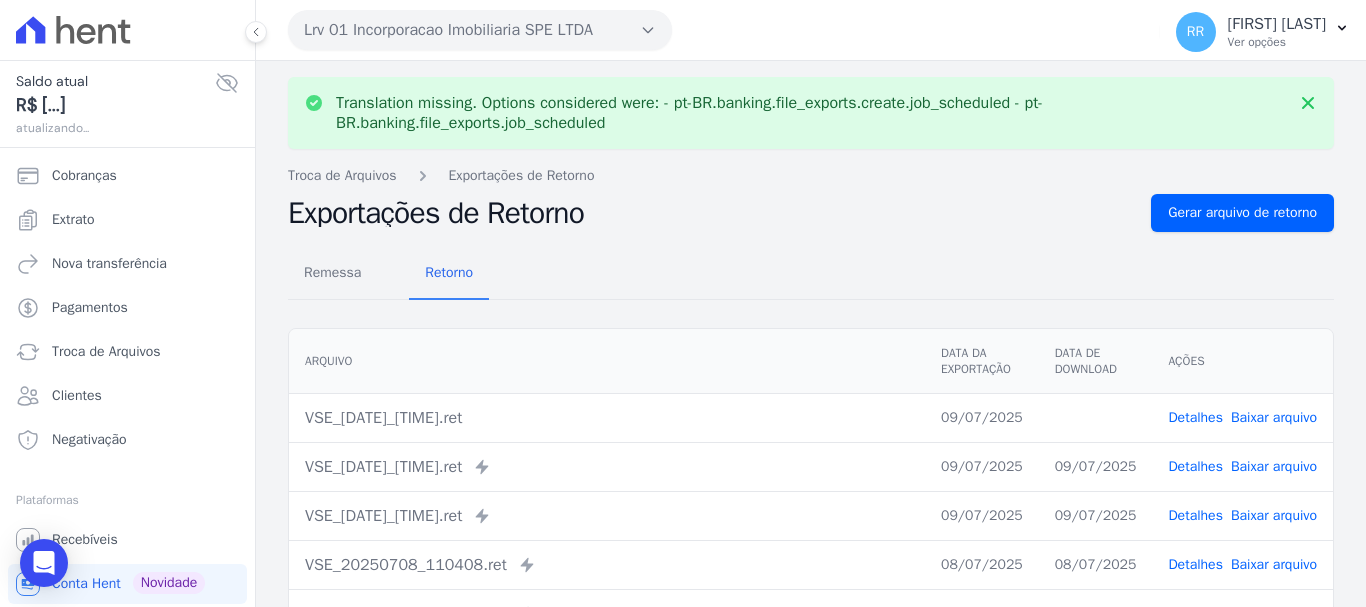 click on "Lrv 01 Incorporacao Imobiliaria SPE LTDA" at bounding box center [480, 30] 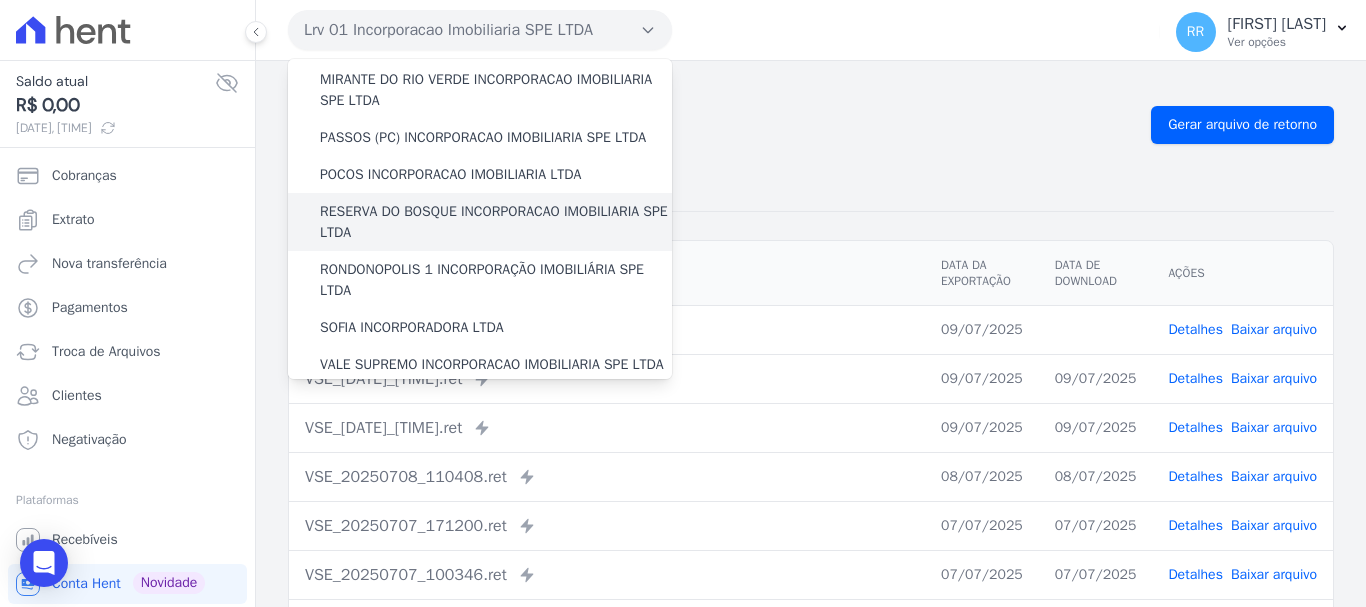 scroll, scrollTop: 500, scrollLeft: 0, axis: vertical 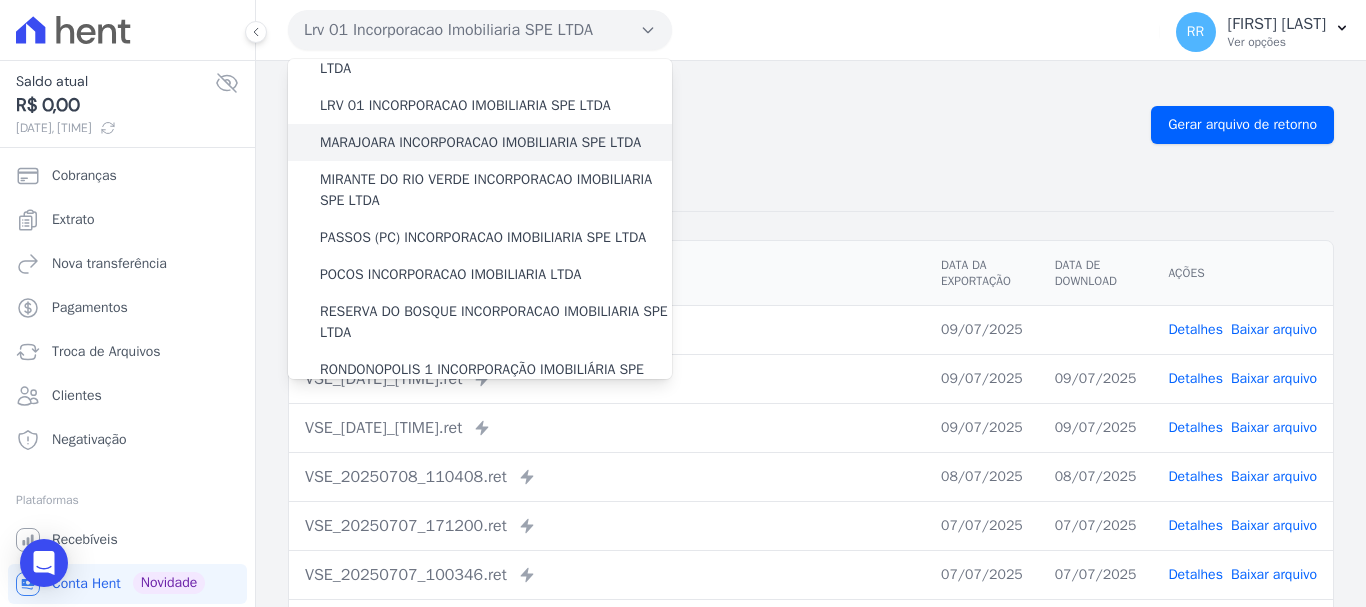 click on "MARAJOARA INCORPORACAO IMOBILIARIA SPE LTDA" at bounding box center [480, 142] 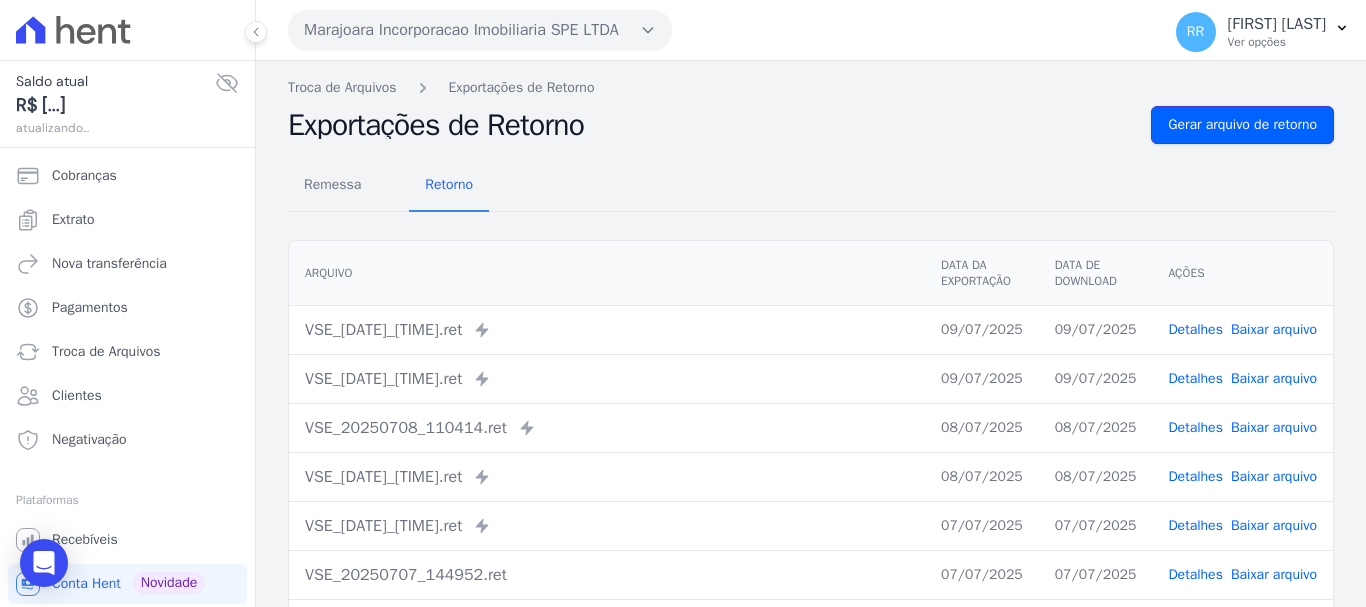 click on "Gerar arquivo de retorno" at bounding box center [1242, 125] 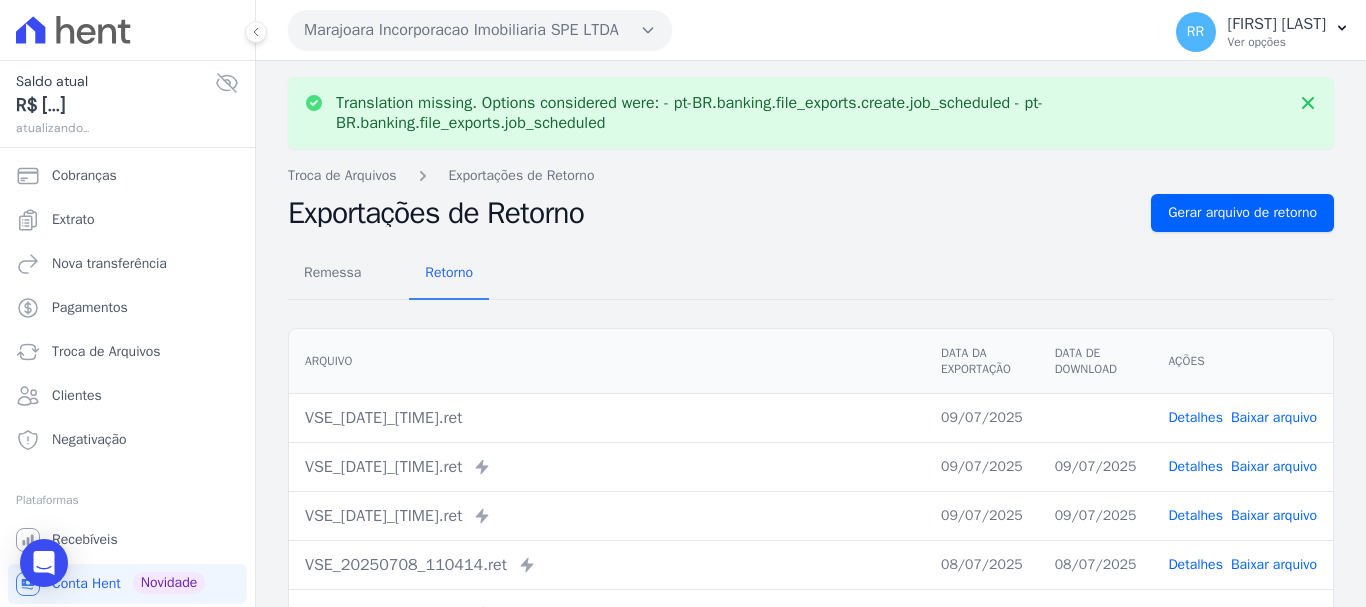 click on "Baixar arquivo" at bounding box center (1274, 417) 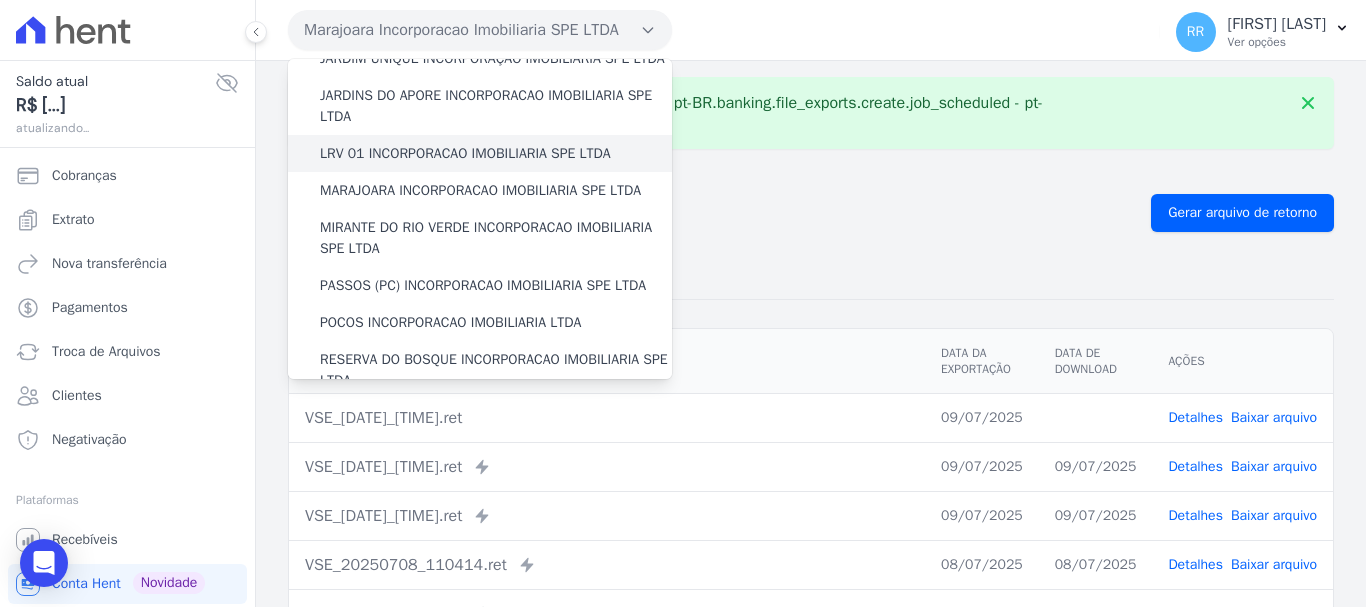 scroll, scrollTop: 500, scrollLeft: 0, axis: vertical 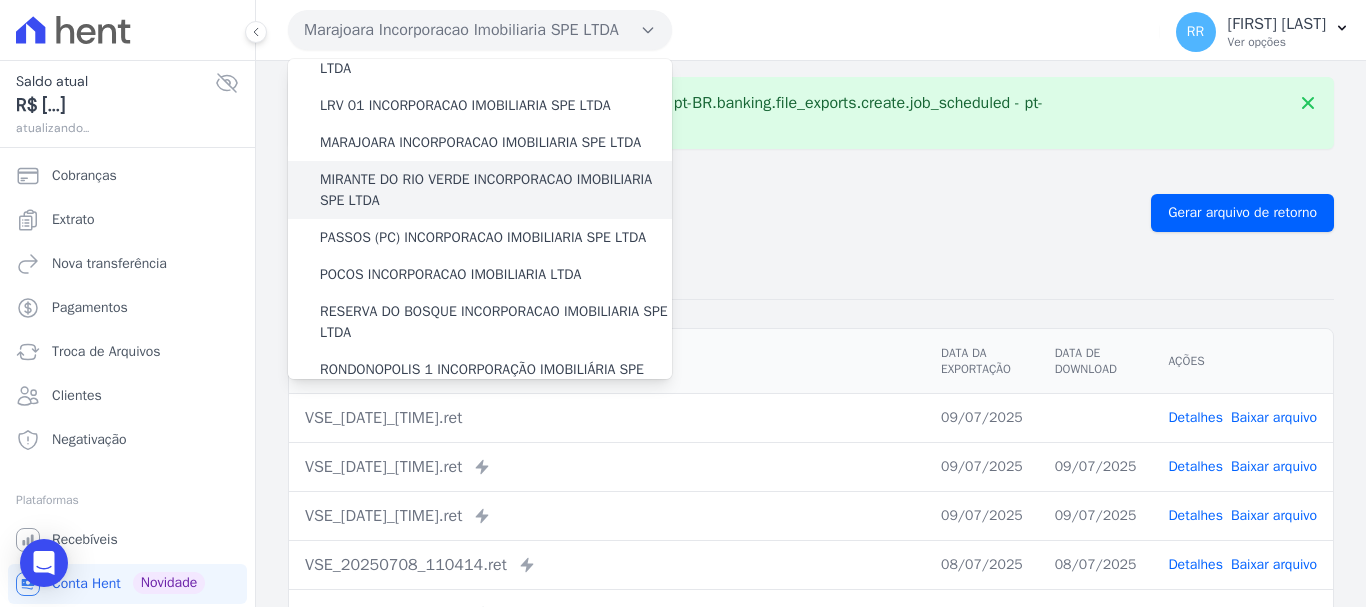 click on "MIRANTE DO RIO VERDE INCORPORACAO IMOBILIARIA SPE LTDA" at bounding box center [496, 190] 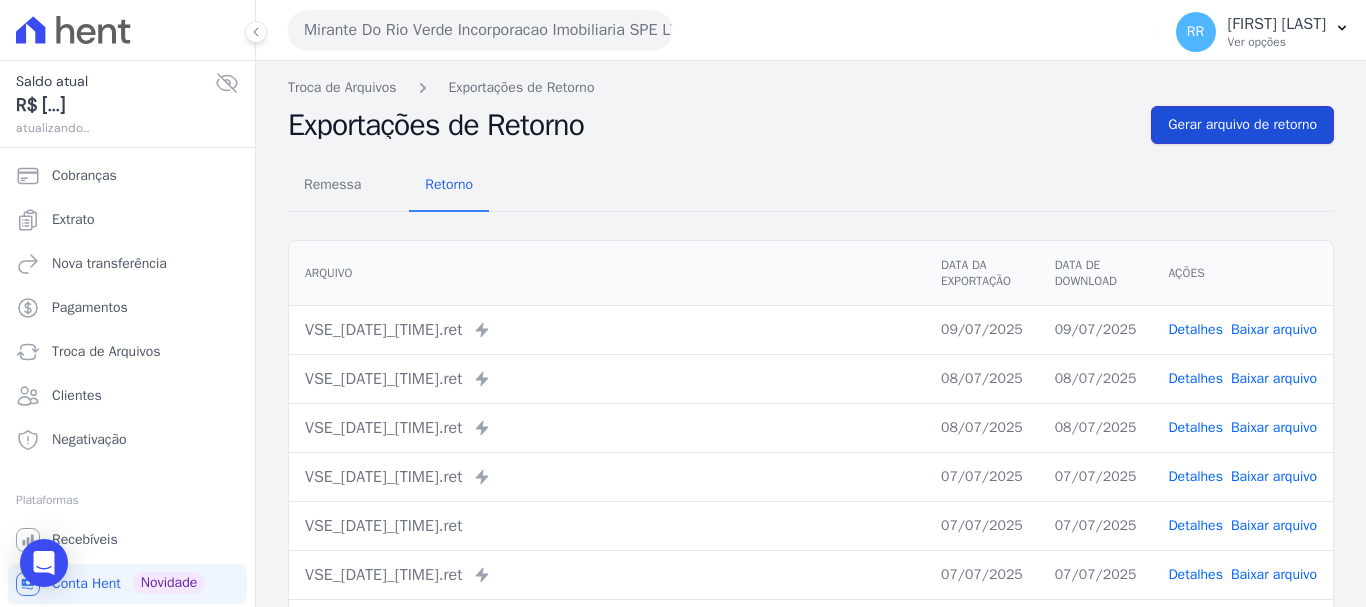 click on "Gerar arquivo de retorno" at bounding box center (1242, 125) 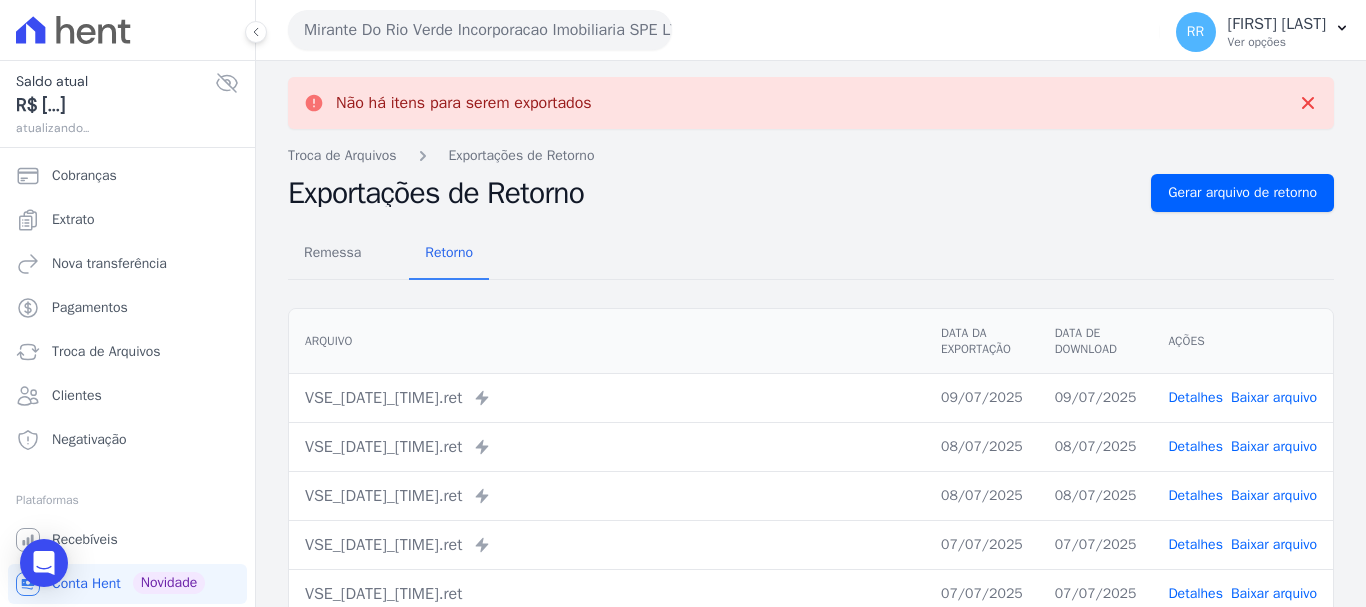 click on "Mirante Do Rio Verde Incorporacao Imobiliaria SPE LTDA" at bounding box center [480, 30] 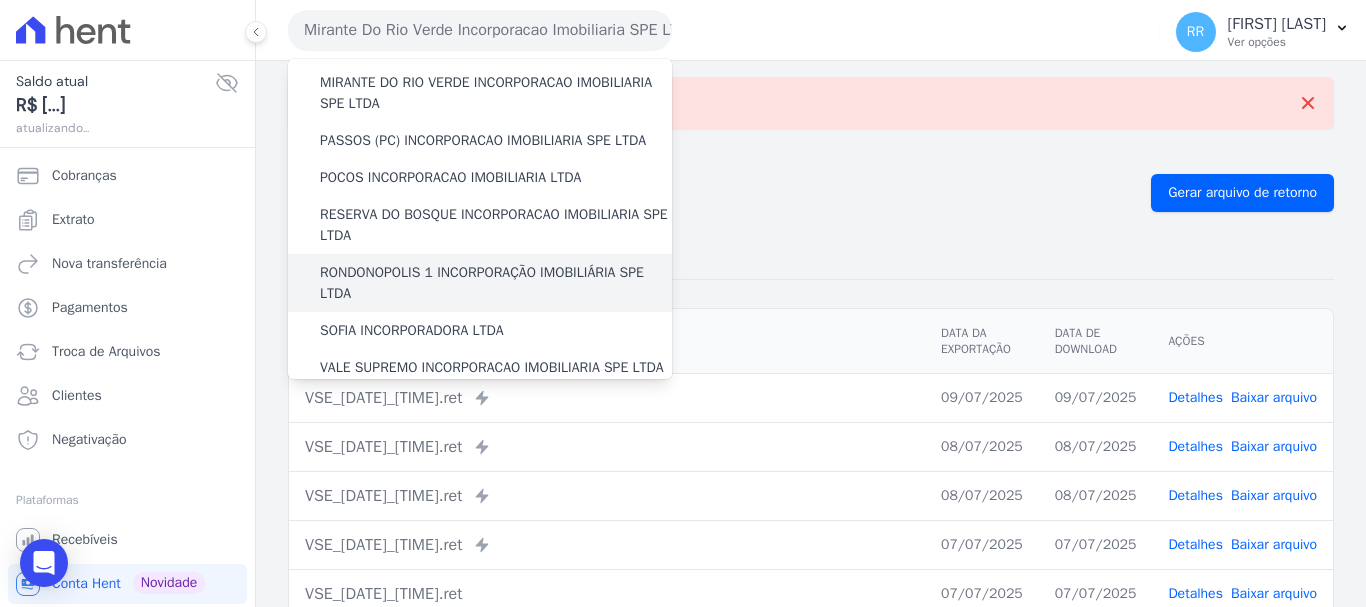 scroll, scrollTop: 600, scrollLeft: 0, axis: vertical 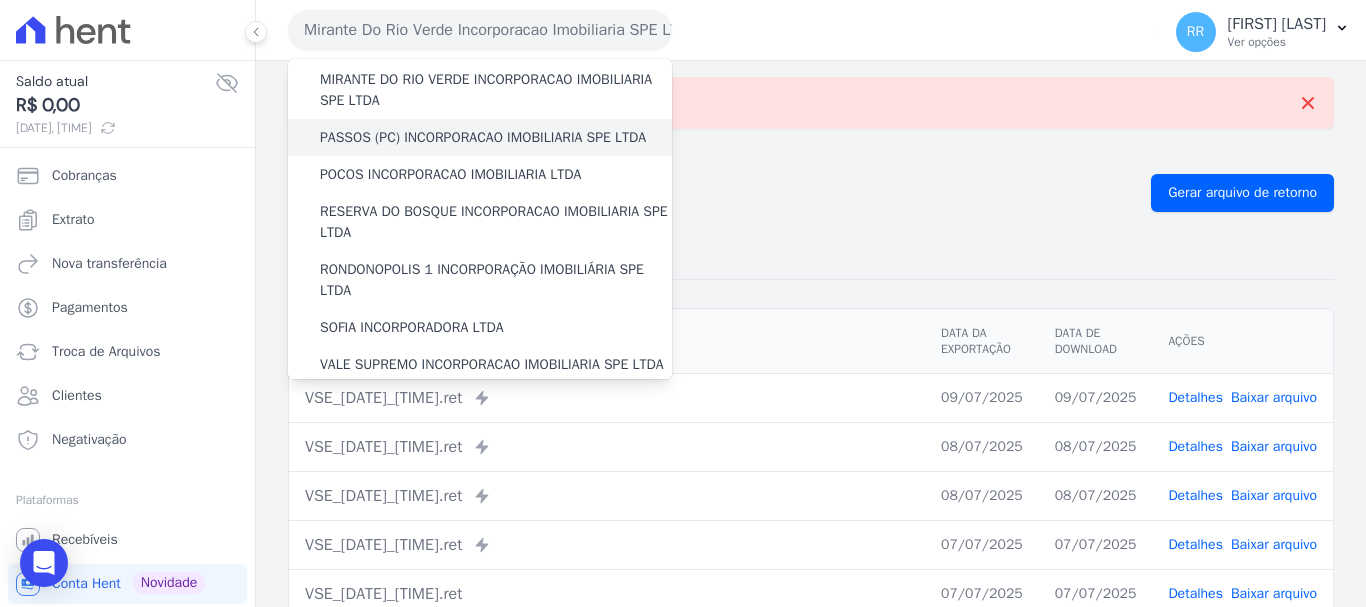 click on "PASSOS (PC) INCORPORACAO IMOBILIARIA SPE LTDA" at bounding box center (483, 137) 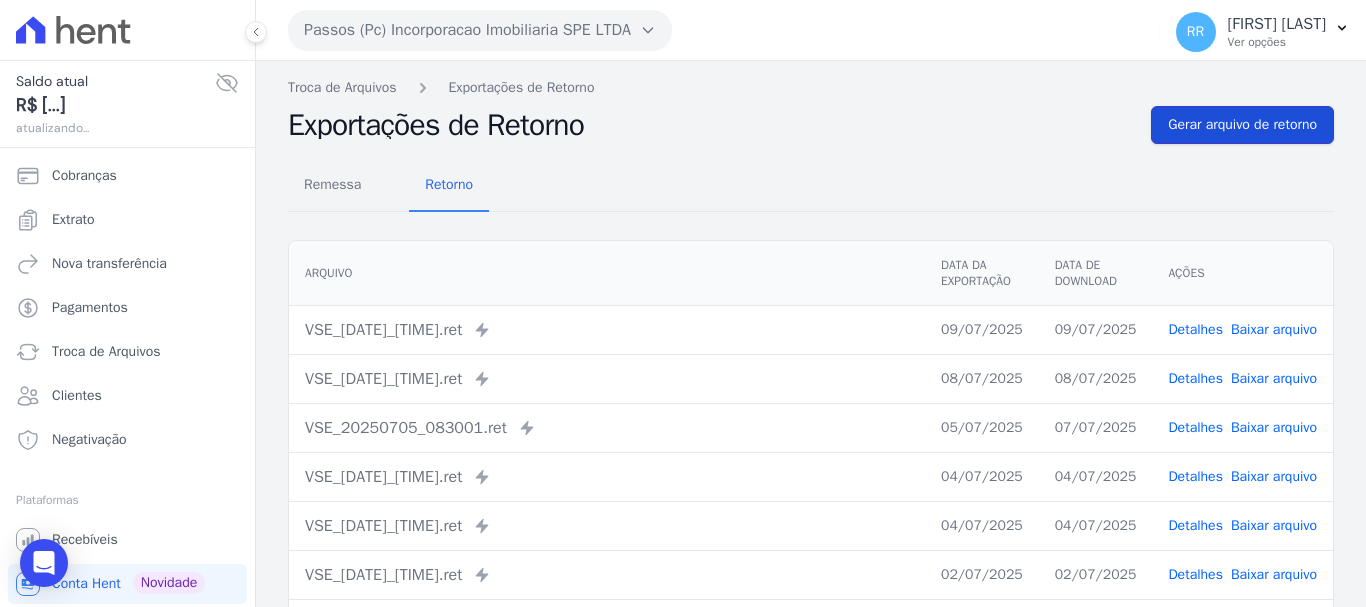click on "Gerar arquivo de retorno" at bounding box center [1242, 125] 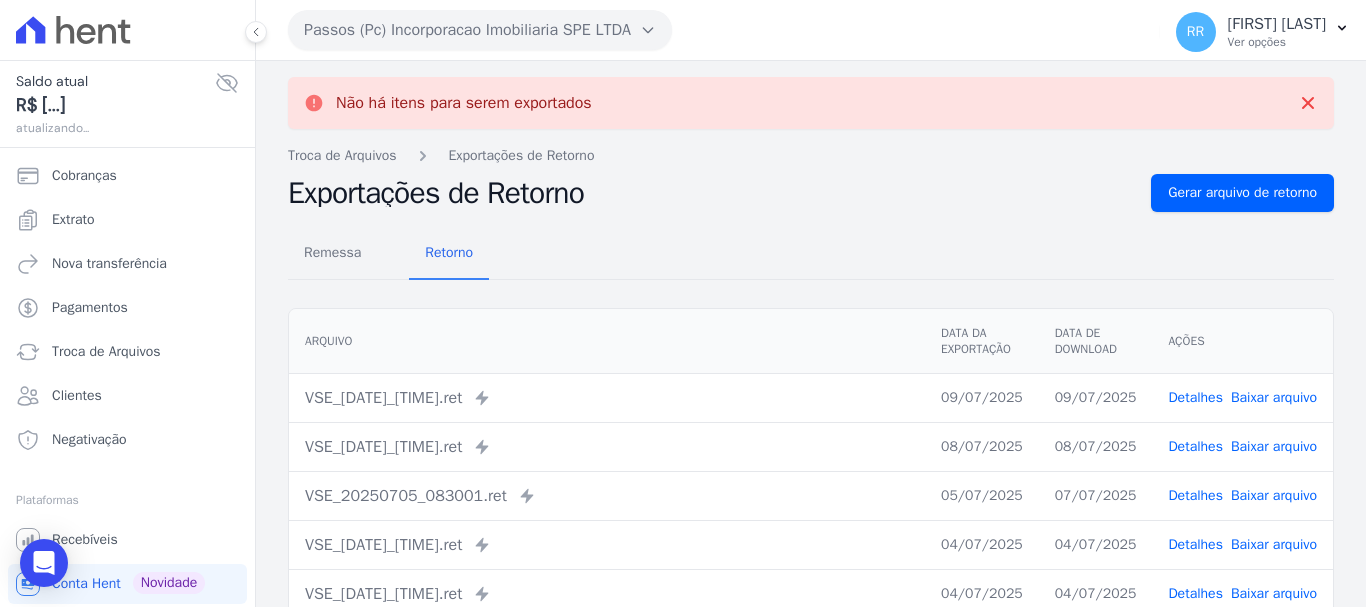 click on "Passos (Pc) Incorporacao Imobiliaria SPE LTDA" at bounding box center (480, 30) 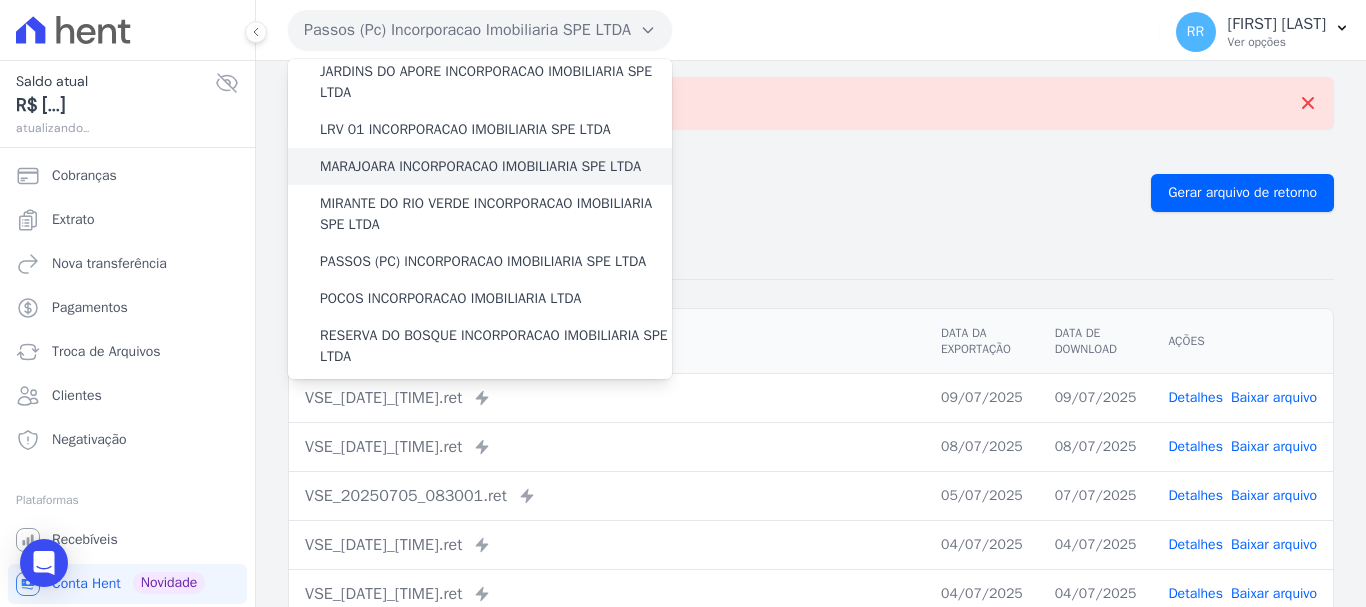 scroll, scrollTop: 600, scrollLeft: 0, axis: vertical 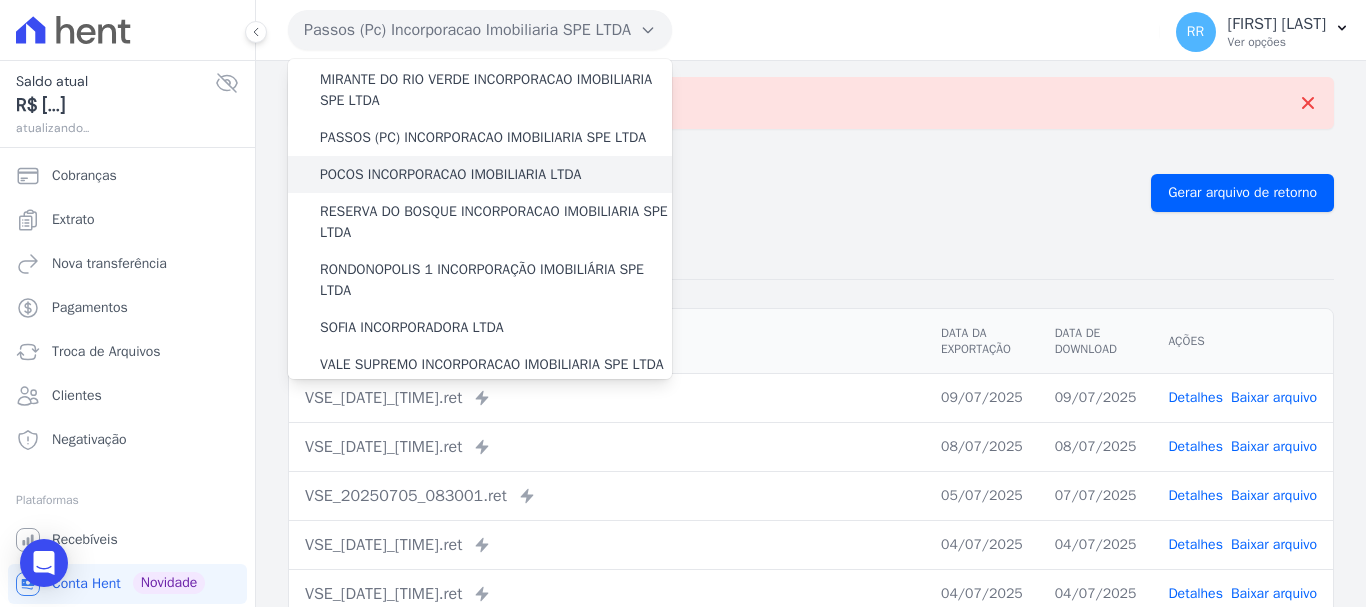 click on "POCOS INCORPORACAO IMOBILIARIA LTDA" at bounding box center [450, 174] 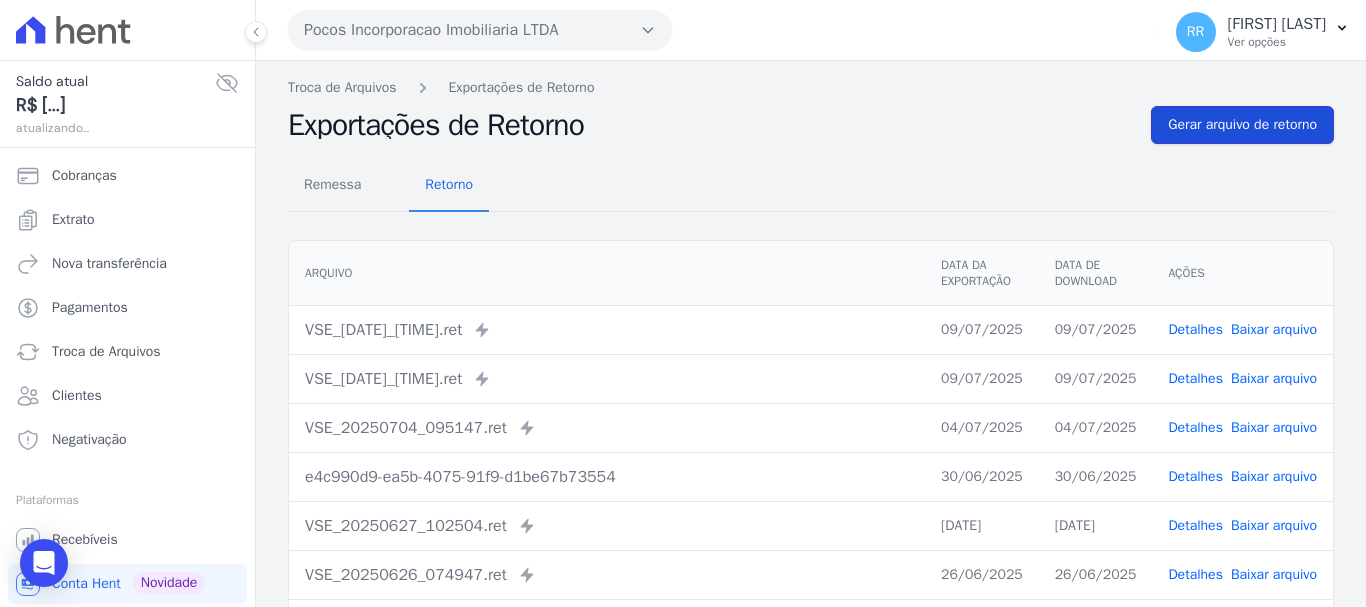 drag, startPoint x: 1243, startPoint y: 130, endPoint x: 1233, endPoint y: 129, distance: 10.049875 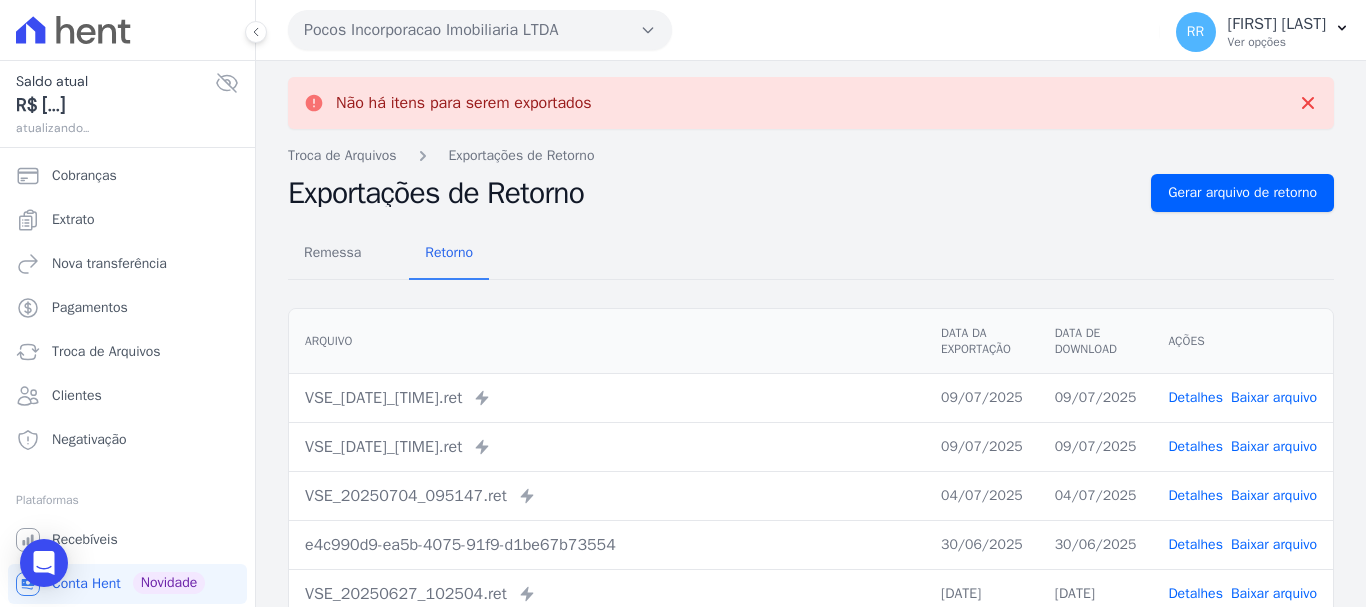 click on "Pocos Incorporacao Imobiliaria LTDA" at bounding box center [480, 30] 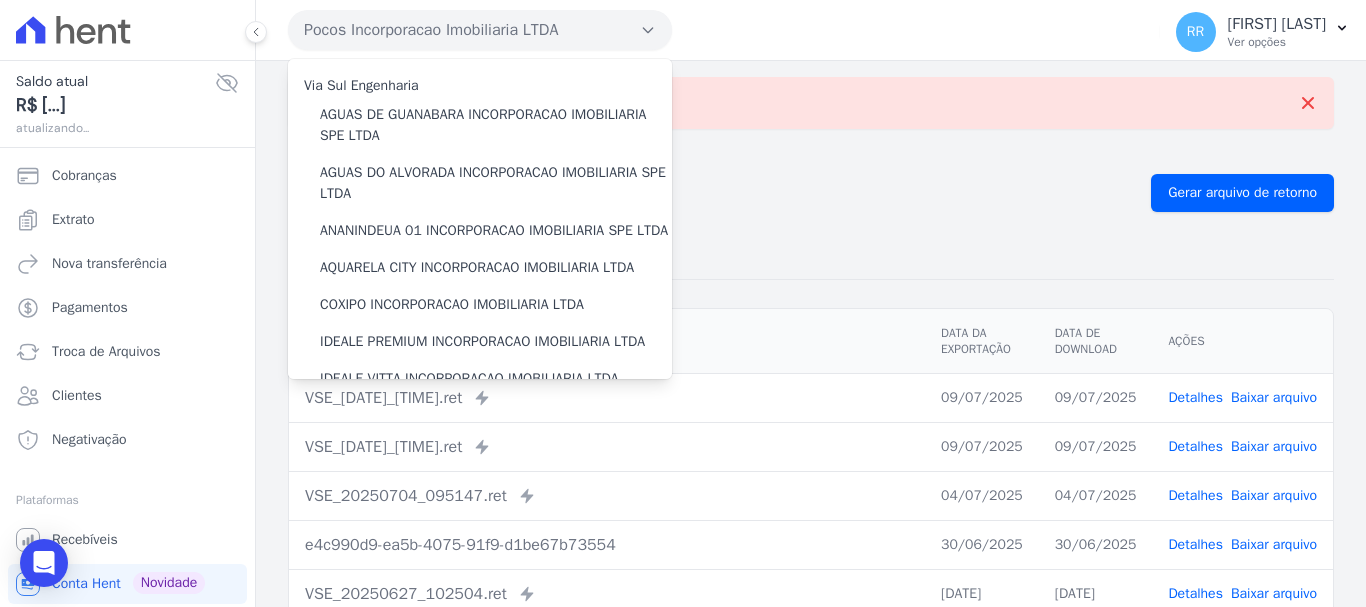scroll, scrollTop: 600, scrollLeft: 0, axis: vertical 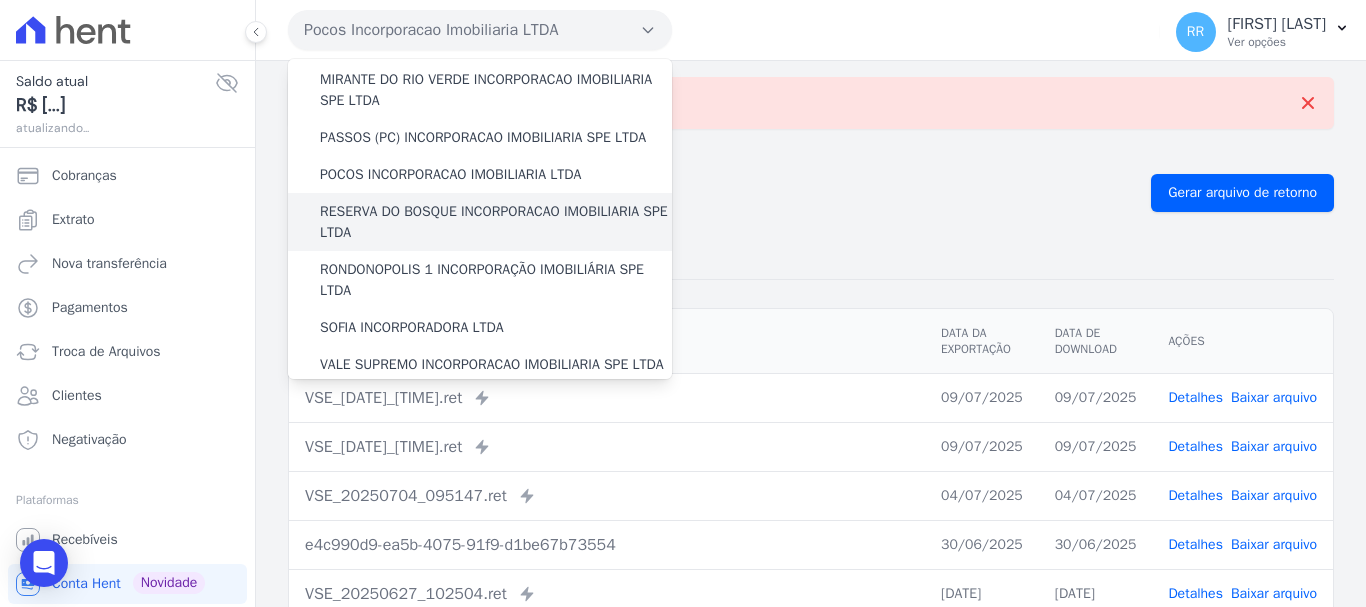 click on "RESERVA DO BOSQUE INCORPORACAO IMOBILIARIA SPE LTDA" at bounding box center (496, 222) 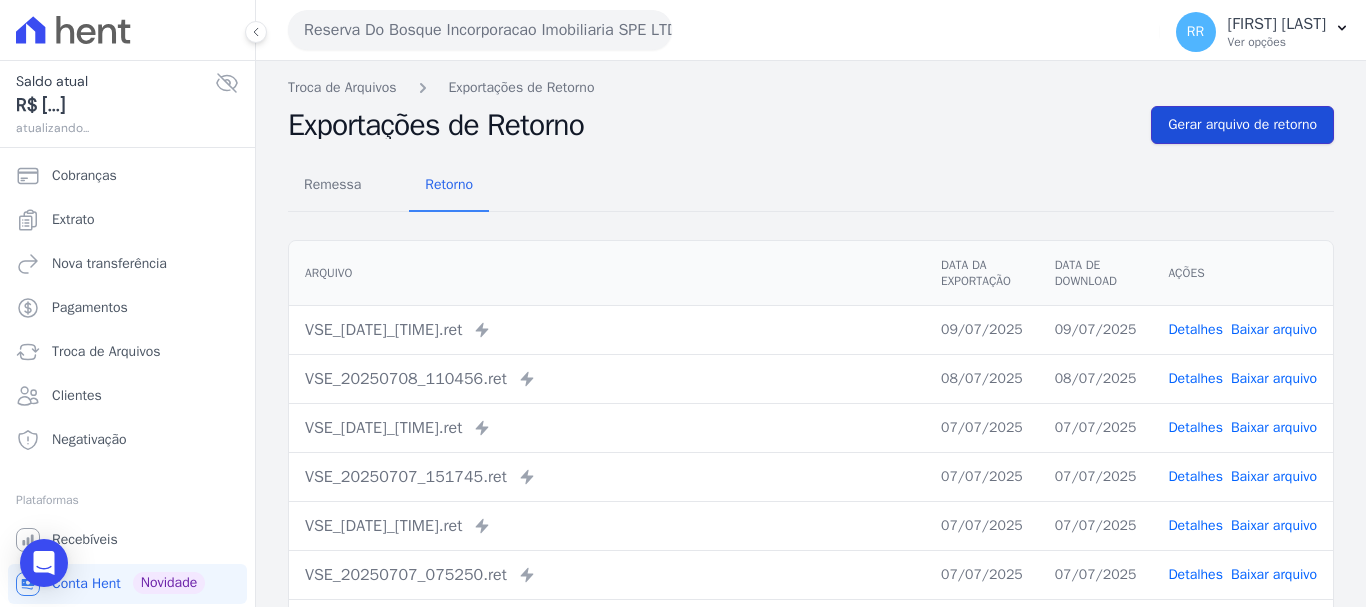 click on "Gerar arquivo de retorno" at bounding box center (1242, 125) 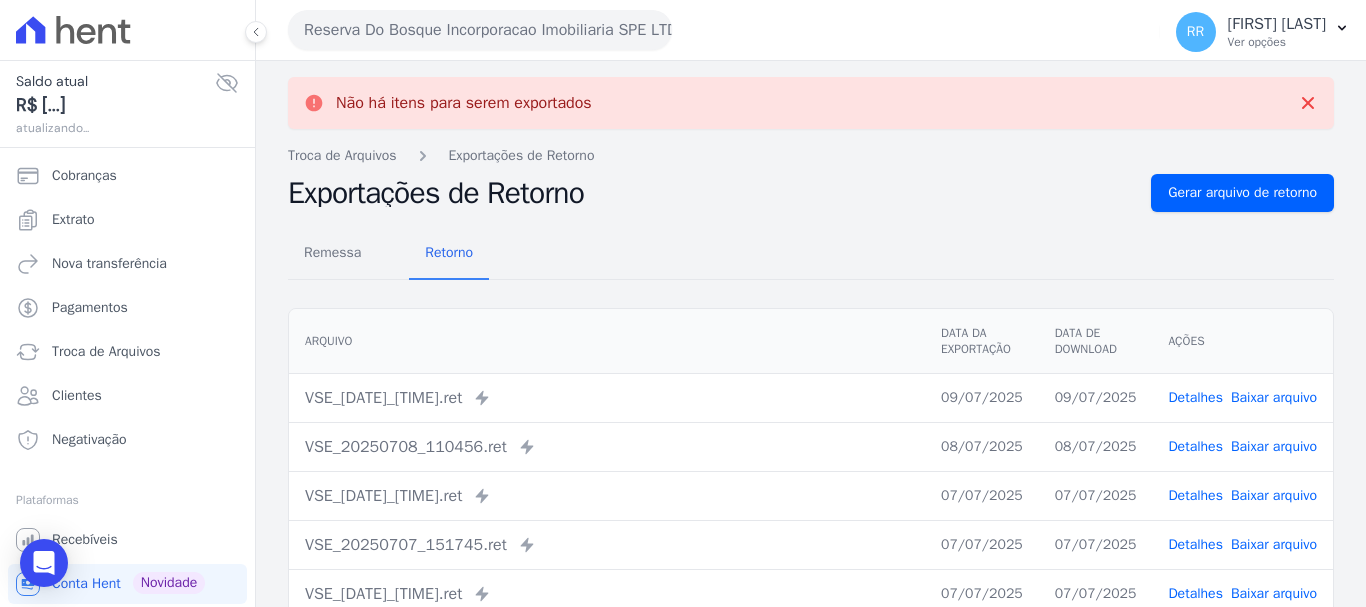 click on "Reserva Do Bosque Incorporacao Imobiliaria SPE LTDA" at bounding box center [480, 30] 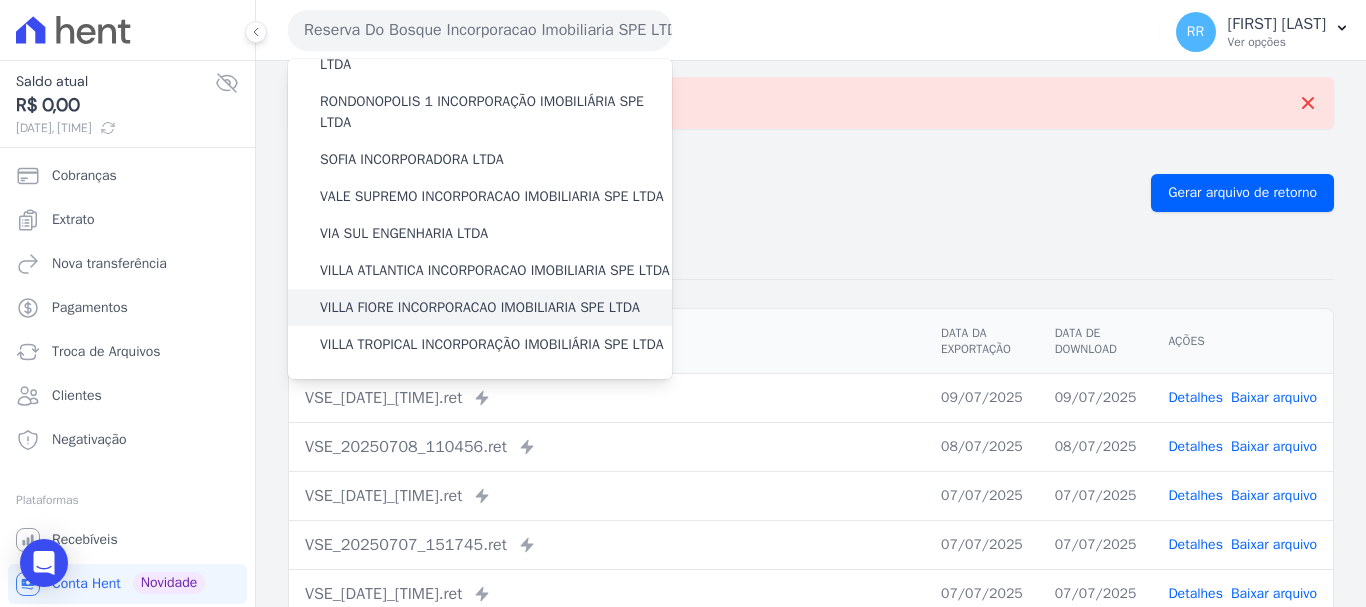 scroll, scrollTop: 773, scrollLeft: 0, axis: vertical 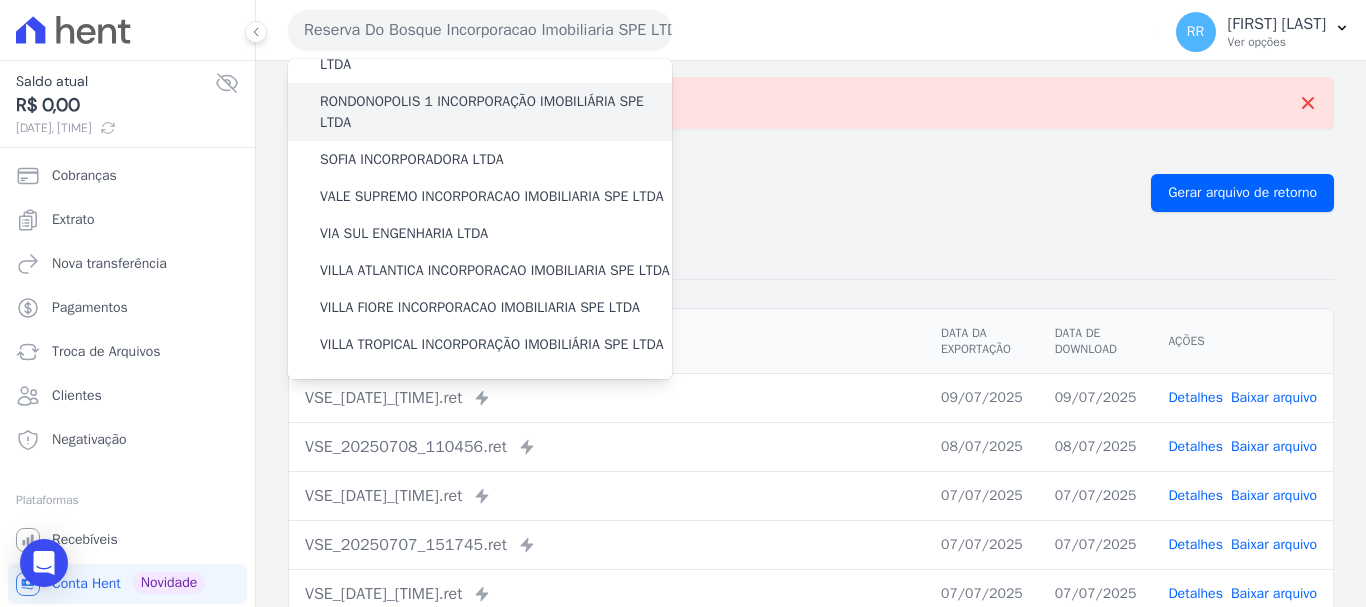 click on "RONDONOPOLIS 1 INCORPORAÇÃO IMOBILIÁRIA SPE LTDA" at bounding box center (496, 112) 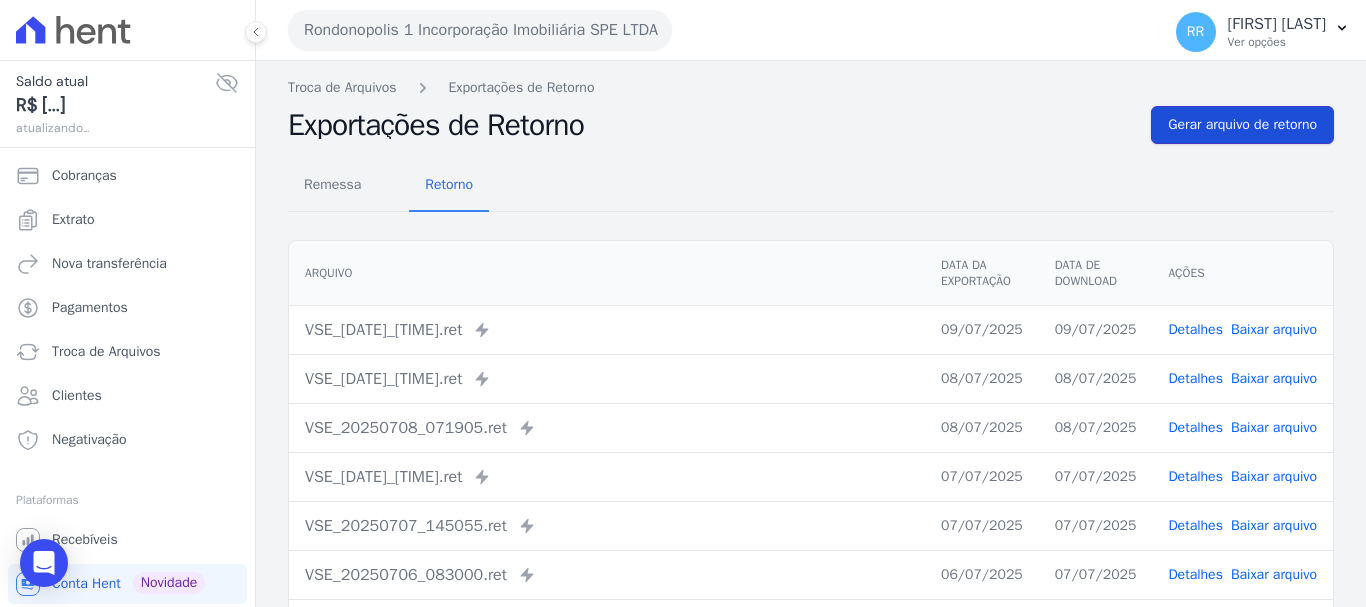 click on "Gerar arquivo de retorno" at bounding box center (1242, 125) 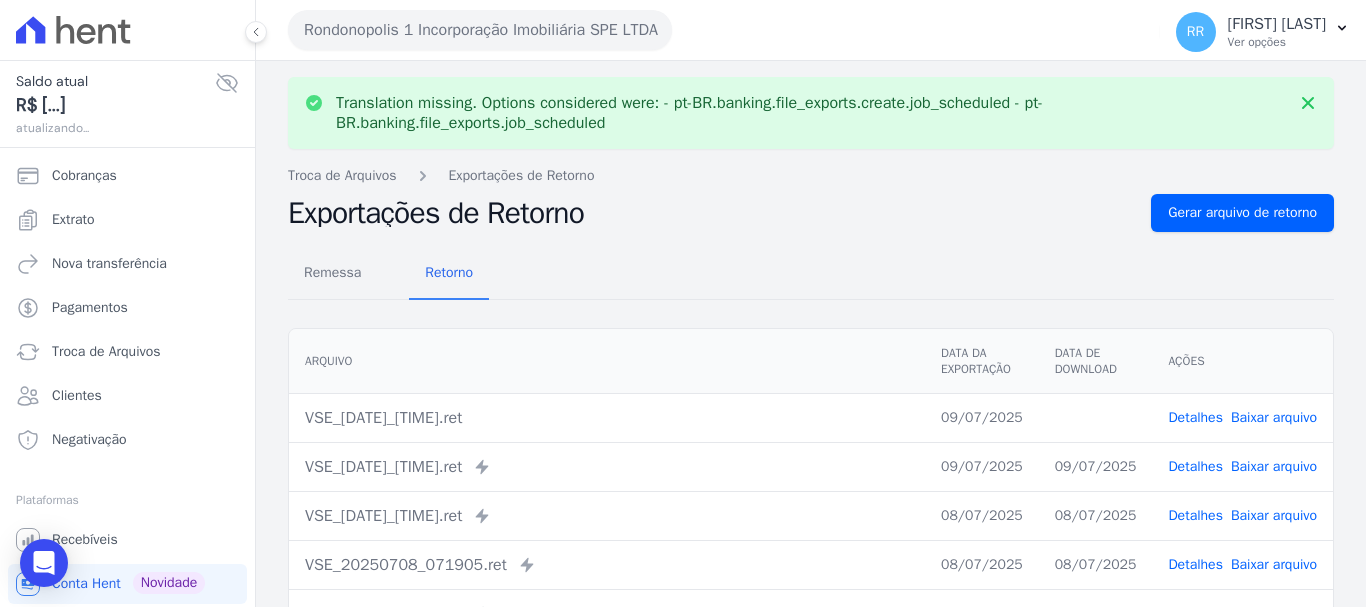 click on "Baixar arquivo" at bounding box center [1274, 417] 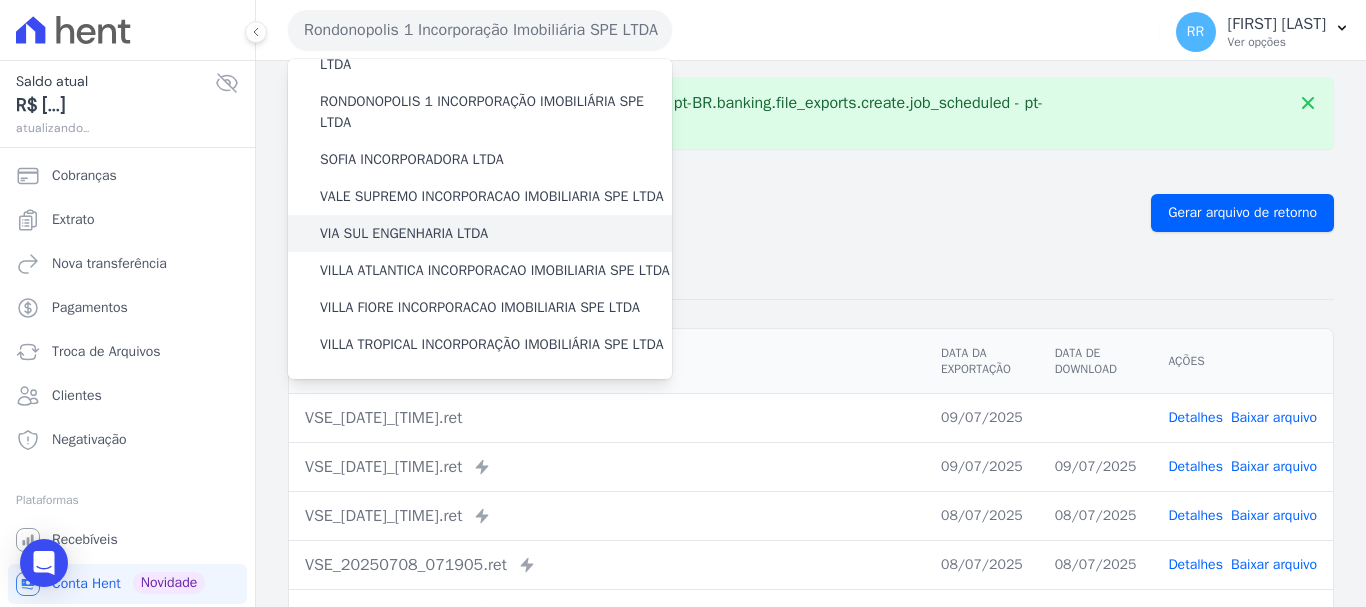 scroll, scrollTop: 800, scrollLeft: 0, axis: vertical 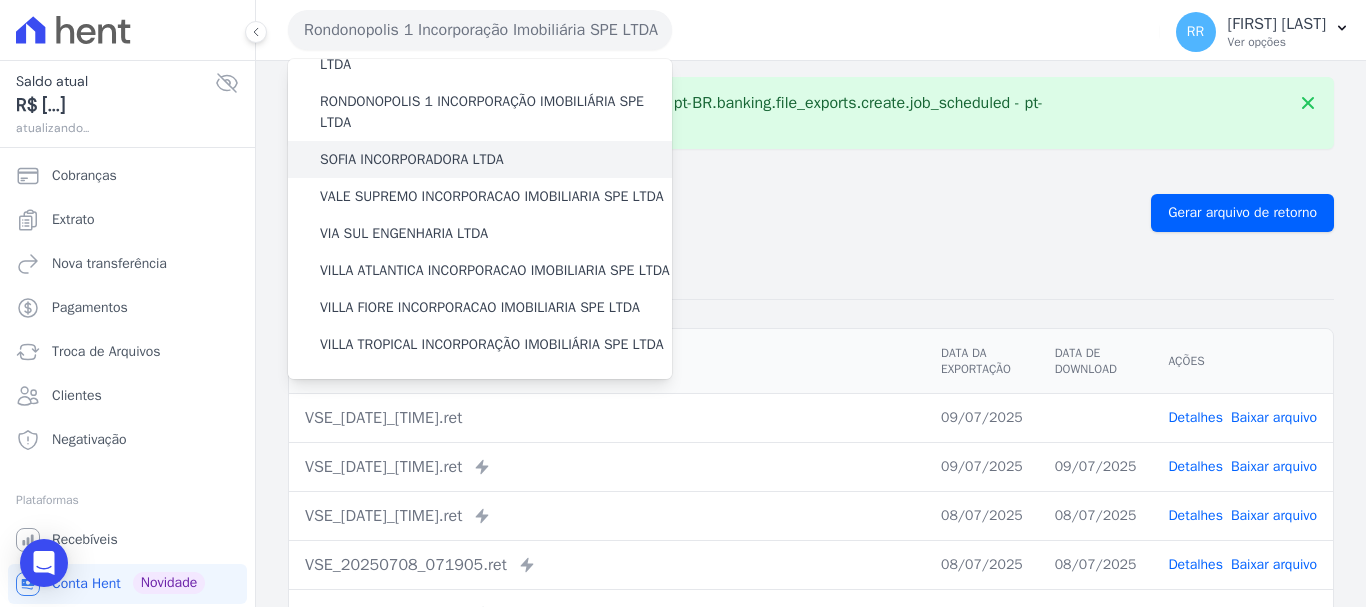 click on "SOFIA INCORPORADORA LTDA" at bounding box center (412, 159) 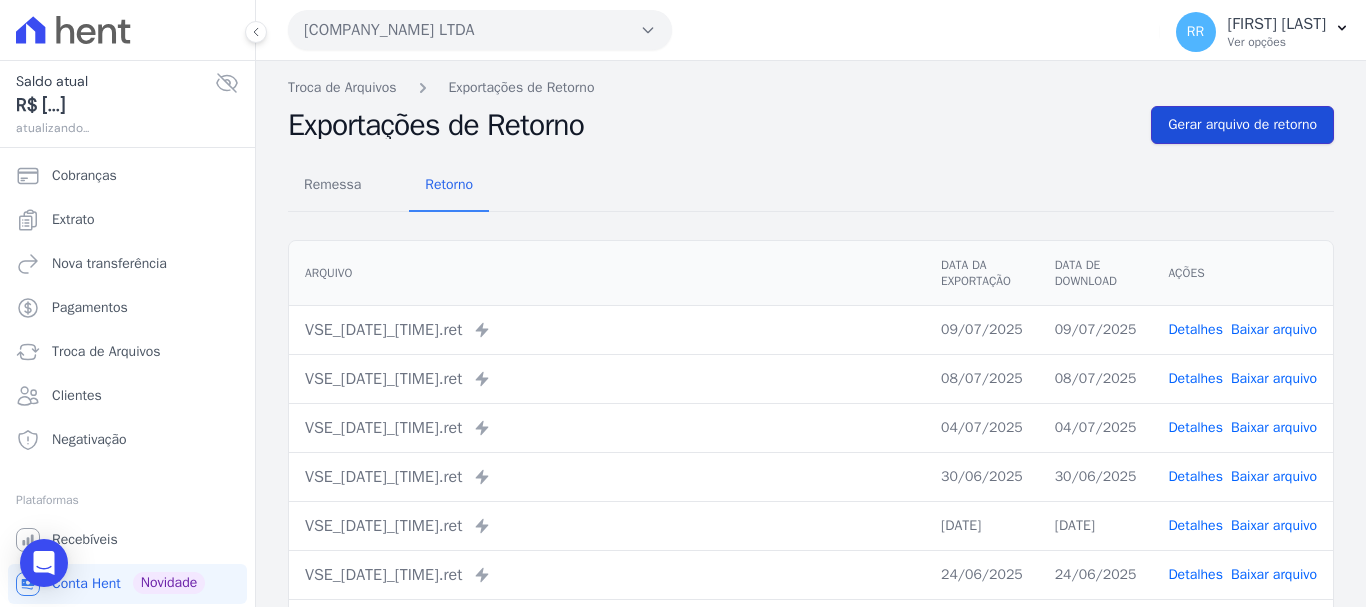 click on "Gerar arquivo de retorno" at bounding box center [1242, 125] 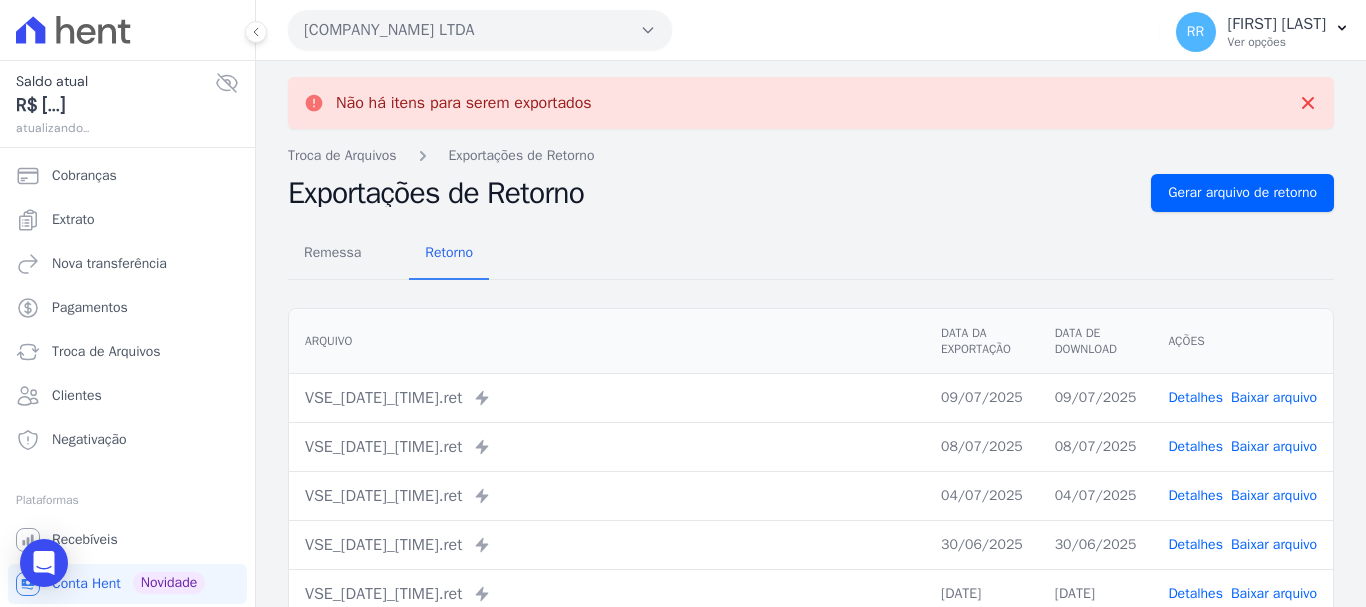 click on "[COMPANY_NAME] LTDA" at bounding box center (480, 30) 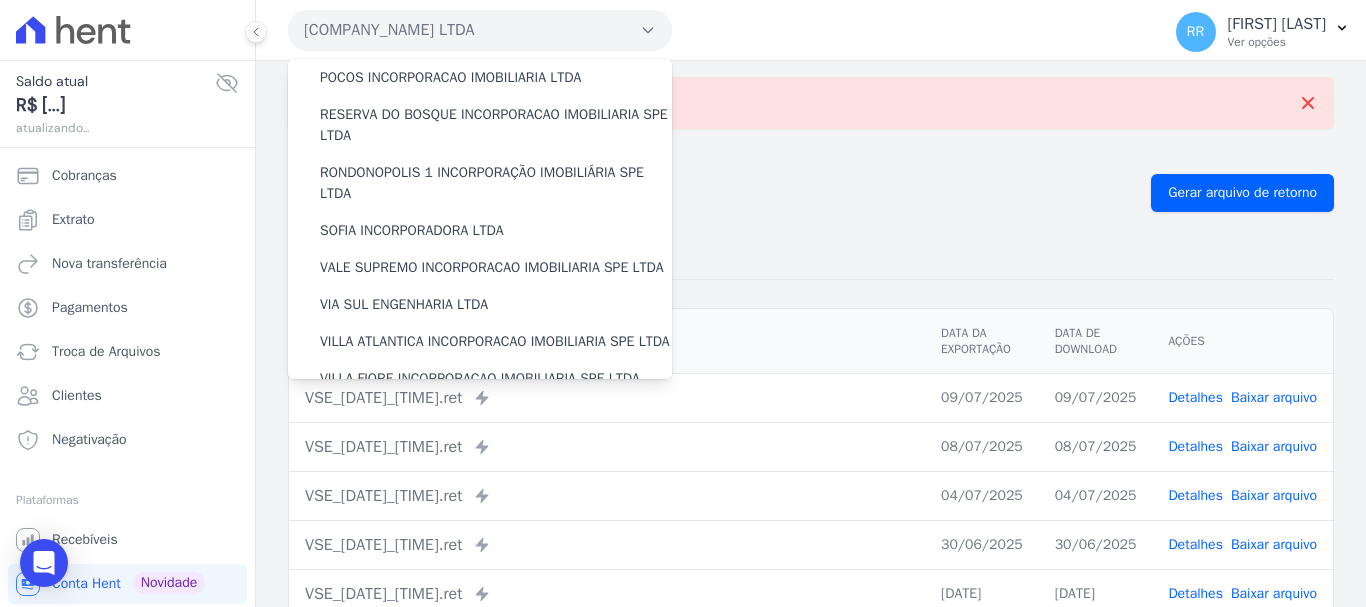 scroll, scrollTop: 873, scrollLeft: 0, axis: vertical 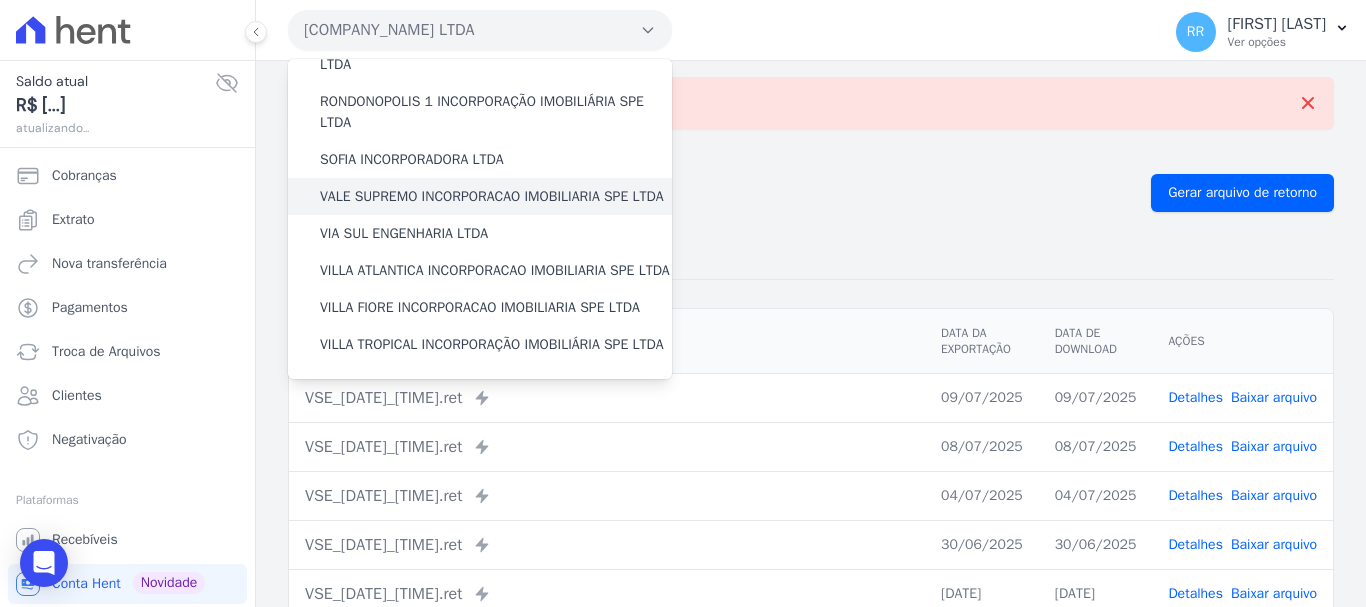 click on "VALE SUPREMO INCORPORACAO IMOBILIARIA SPE LTDA" at bounding box center (492, 196) 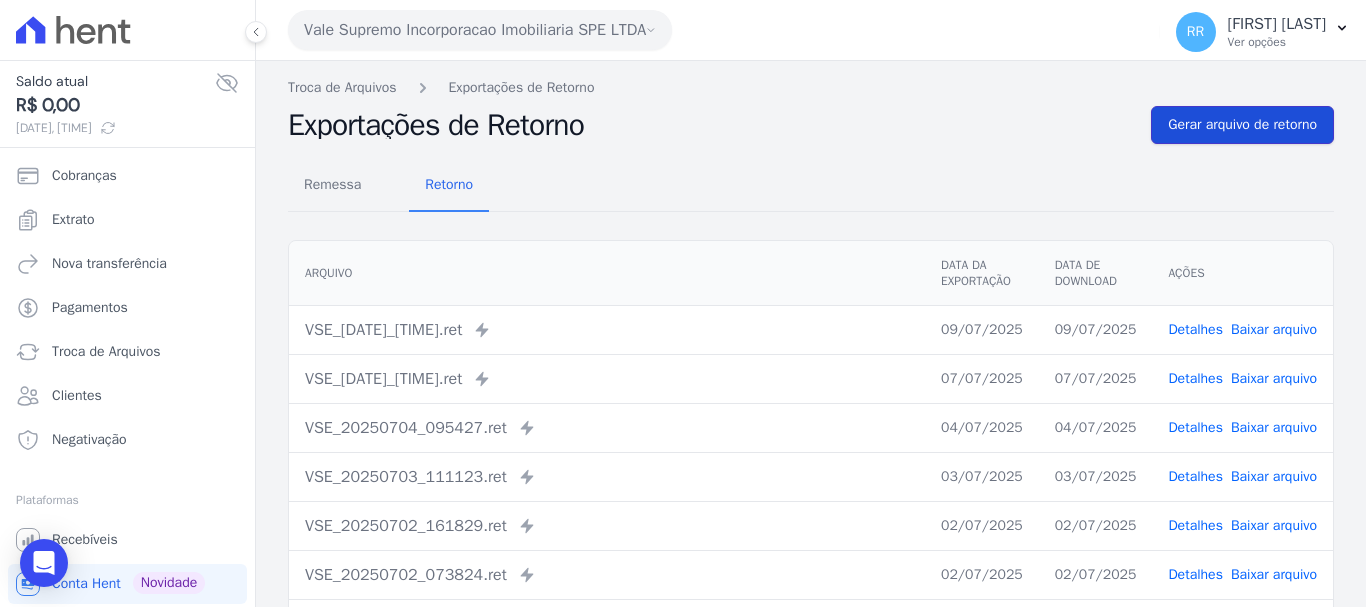 click on "Gerar arquivo de retorno" at bounding box center [1242, 125] 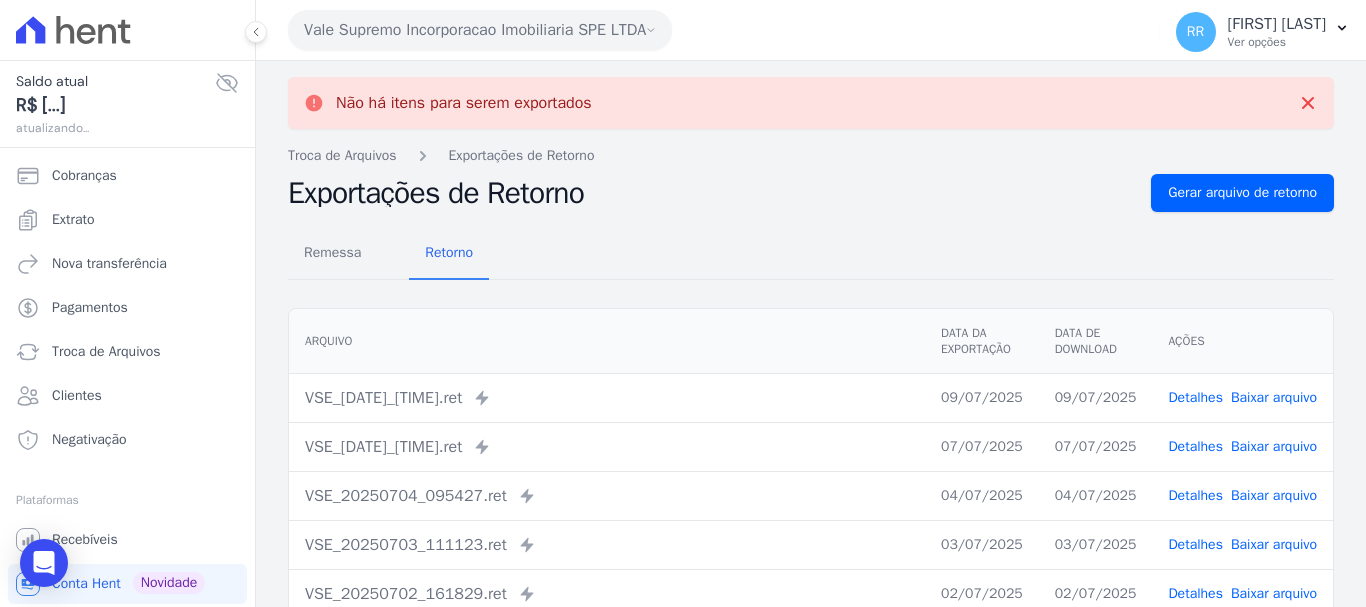 click on "Vale Supremo Incorporacao Imobiliaria SPE LTDA" at bounding box center (480, 30) 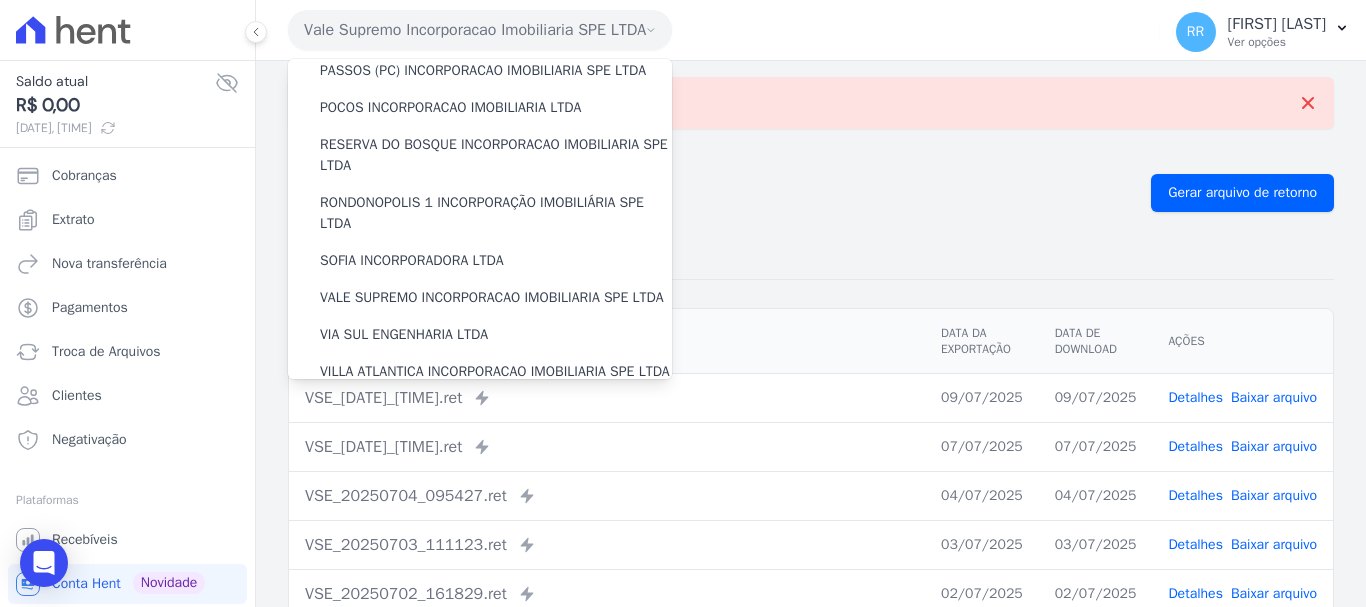 scroll, scrollTop: 873, scrollLeft: 0, axis: vertical 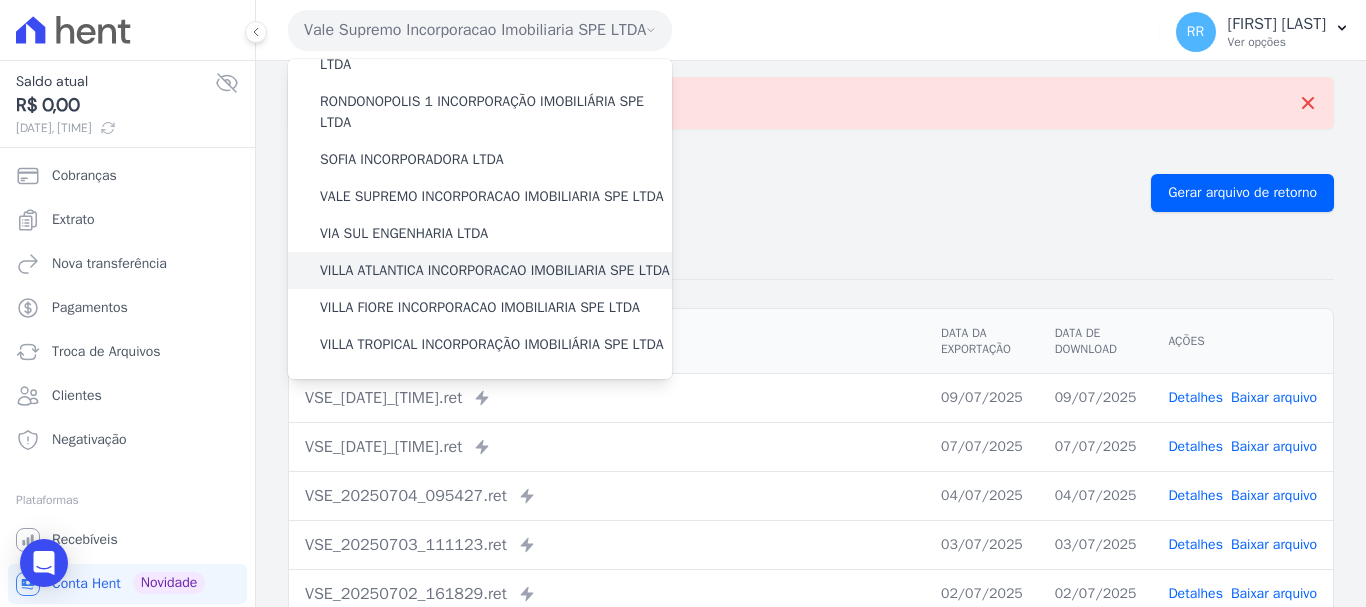 click on "VILLA ATLANTICA INCORPORACAO IMOBILIARIA SPE LTDA" at bounding box center (495, 270) 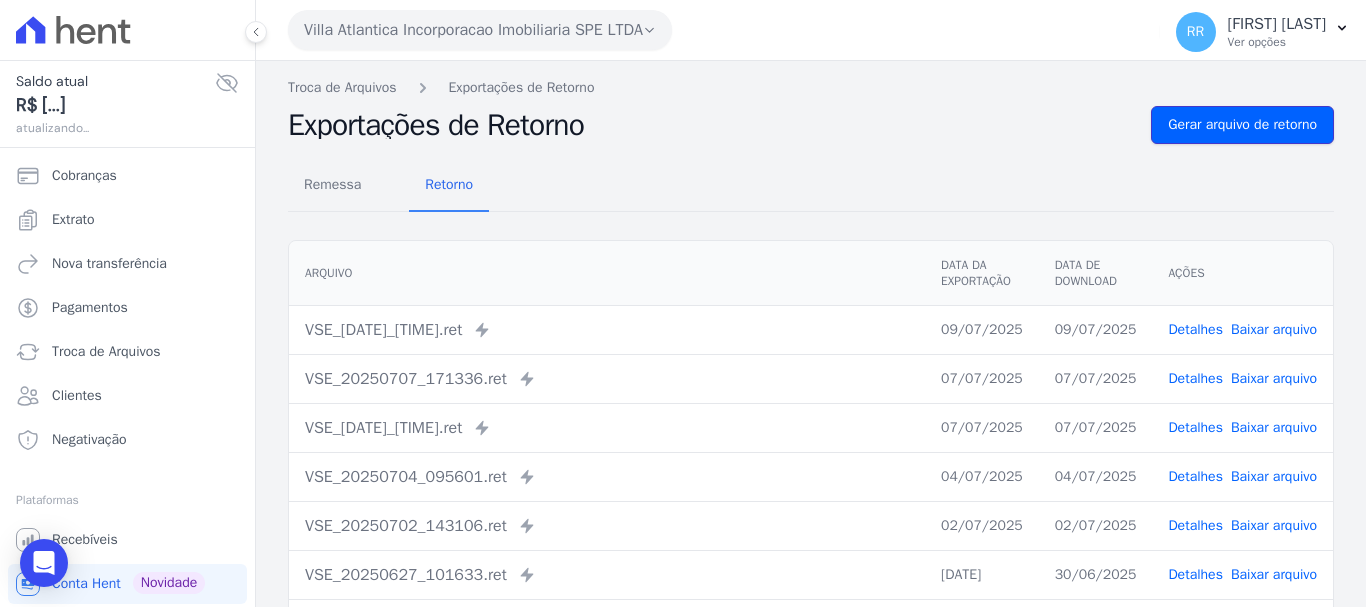 drag, startPoint x: 1157, startPoint y: 122, endPoint x: 728, endPoint y: 60, distance: 433.45703 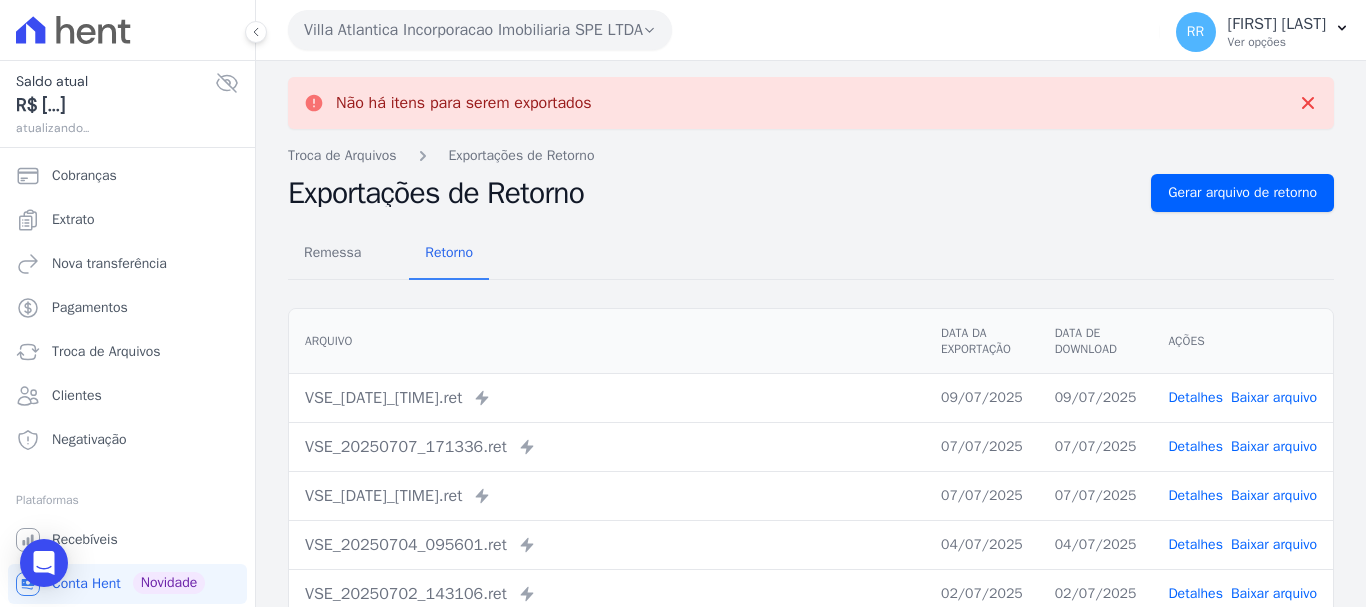 click on "Villa Atlantica Incorporacao Imobiliaria SPE LTDA" at bounding box center [480, 30] 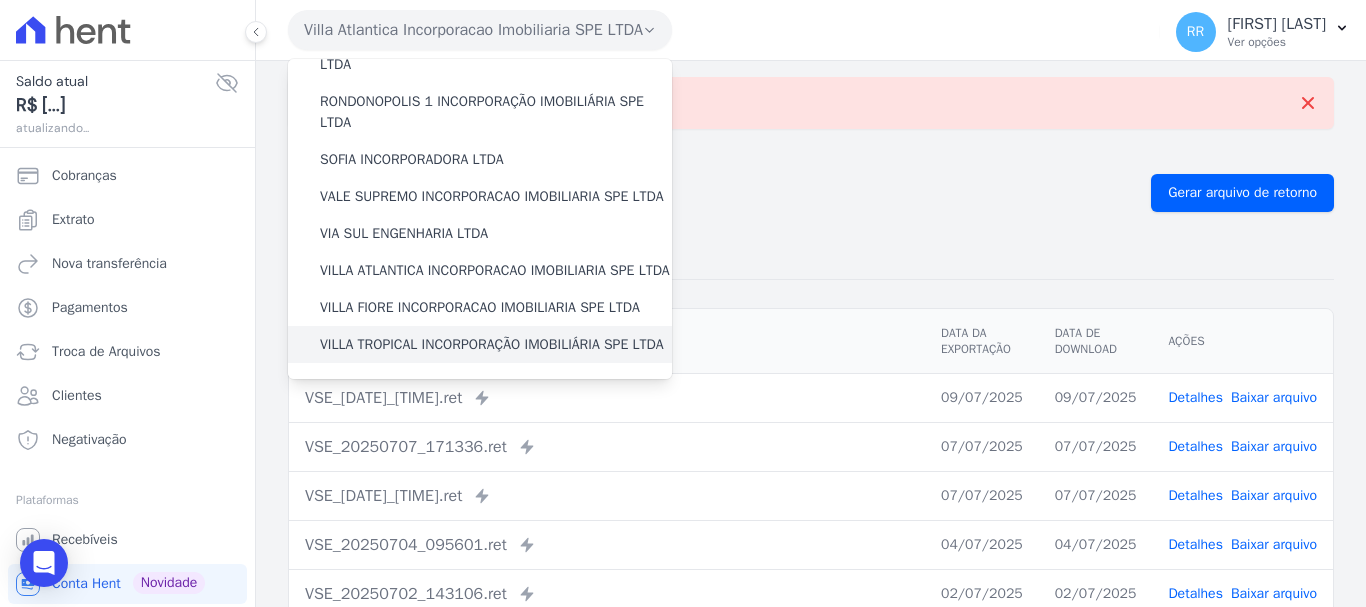 scroll, scrollTop: 873, scrollLeft: 0, axis: vertical 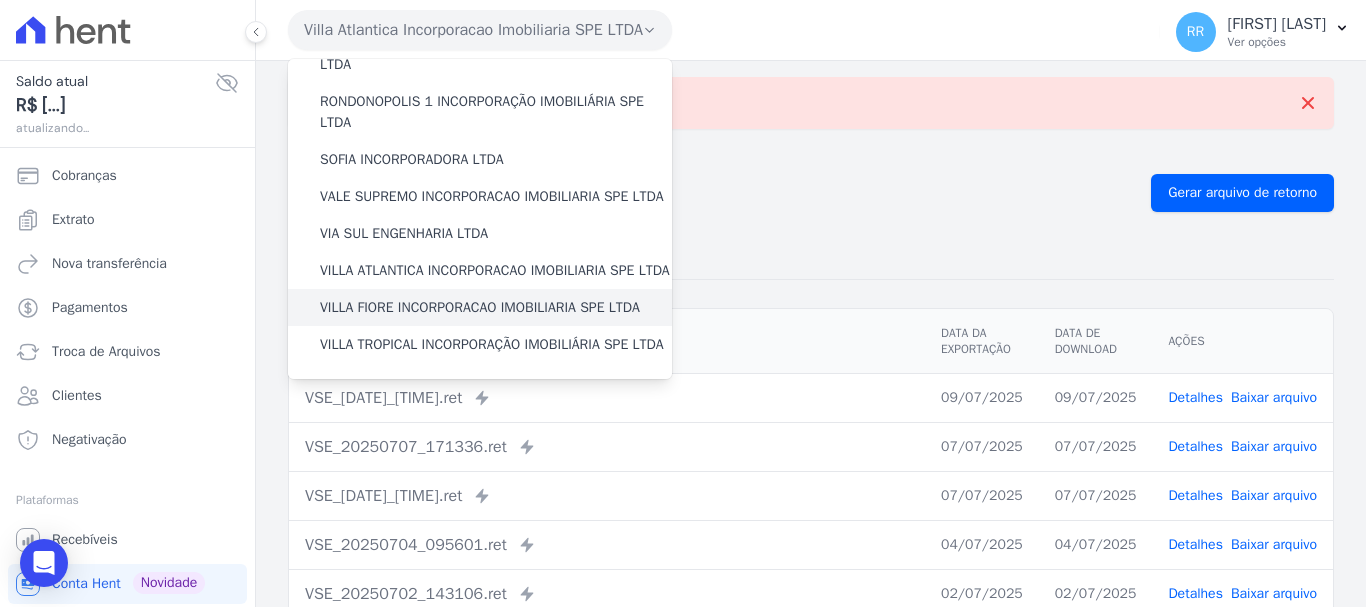 click on "VILLA FIORE INCORPORACAO IMOBILIARIA SPE LTDA" at bounding box center (480, 307) 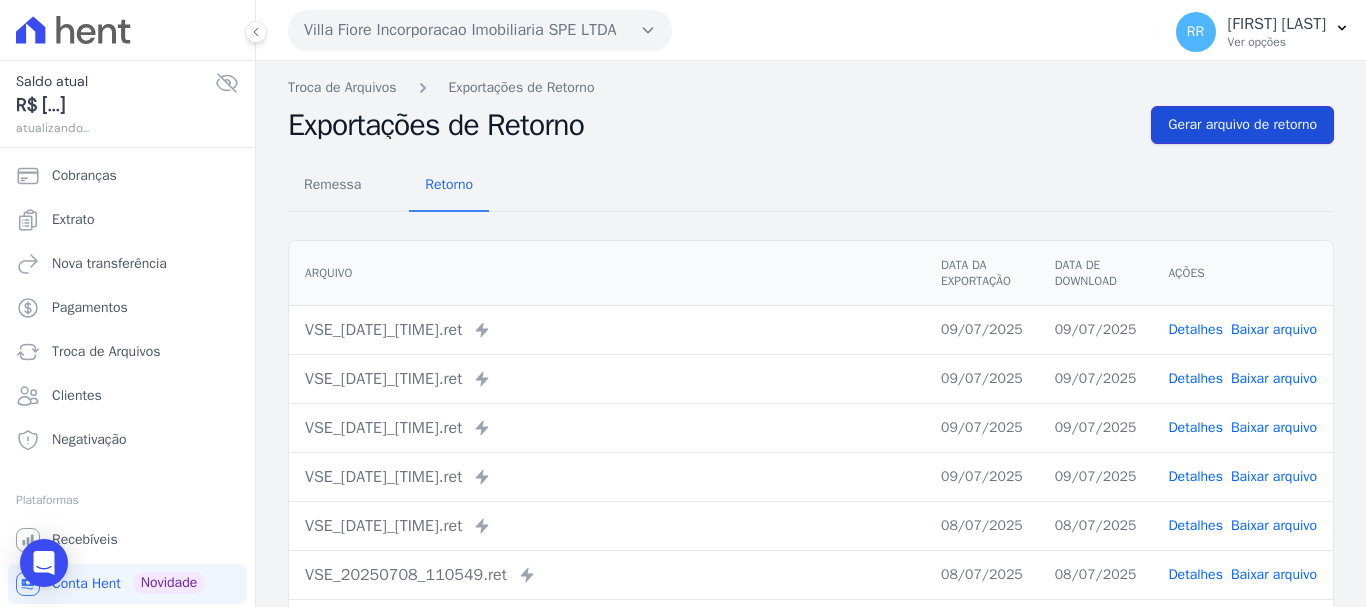 click on "Gerar arquivo de retorno" at bounding box center (1242, 125) 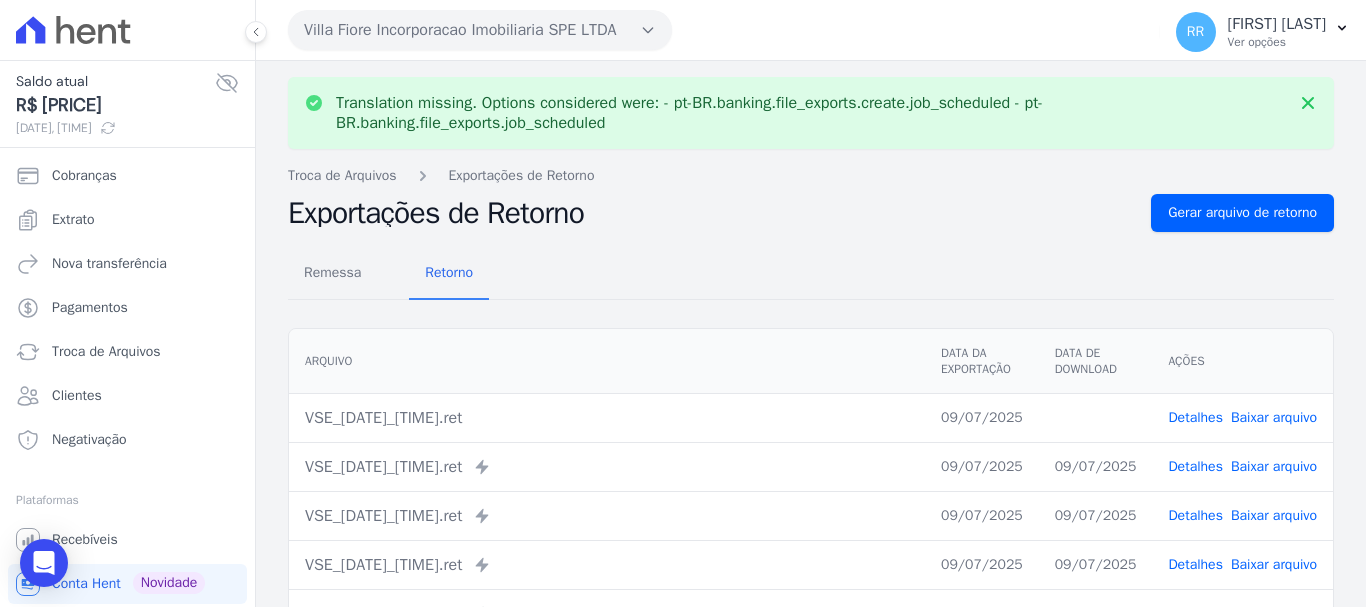 click on "Baixar arquivo" at bounding box center [1274, 417] 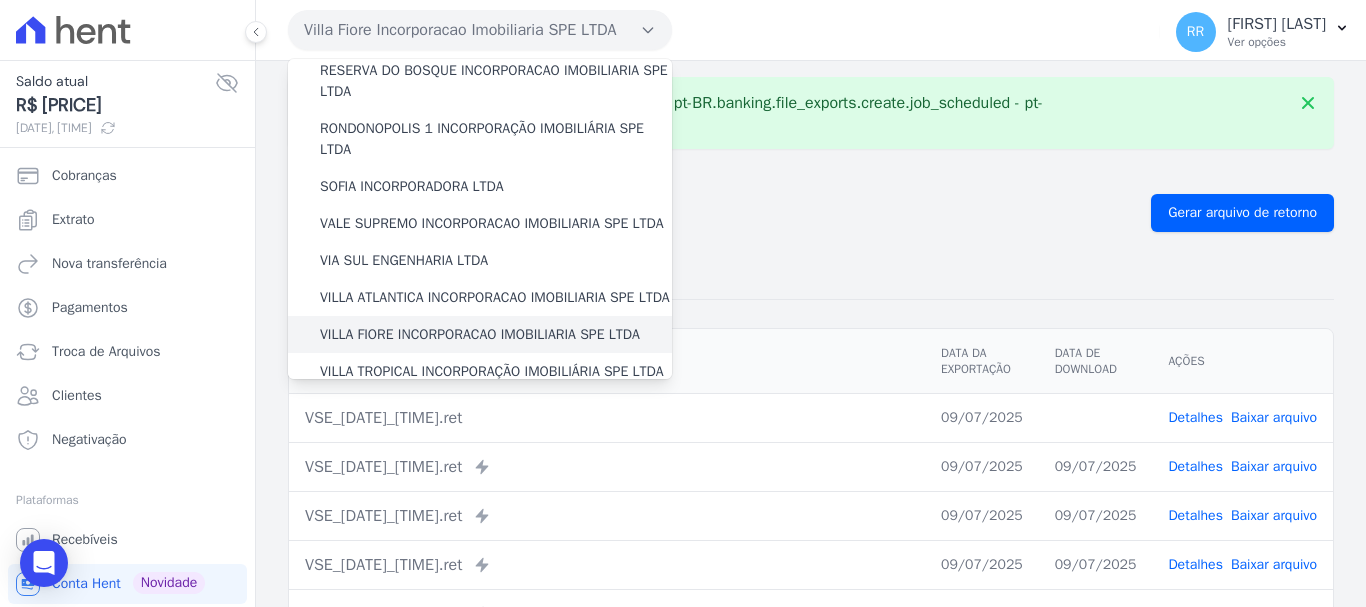 scroll, scrollTop: 873, scrollLeft: 0, axis: vertical 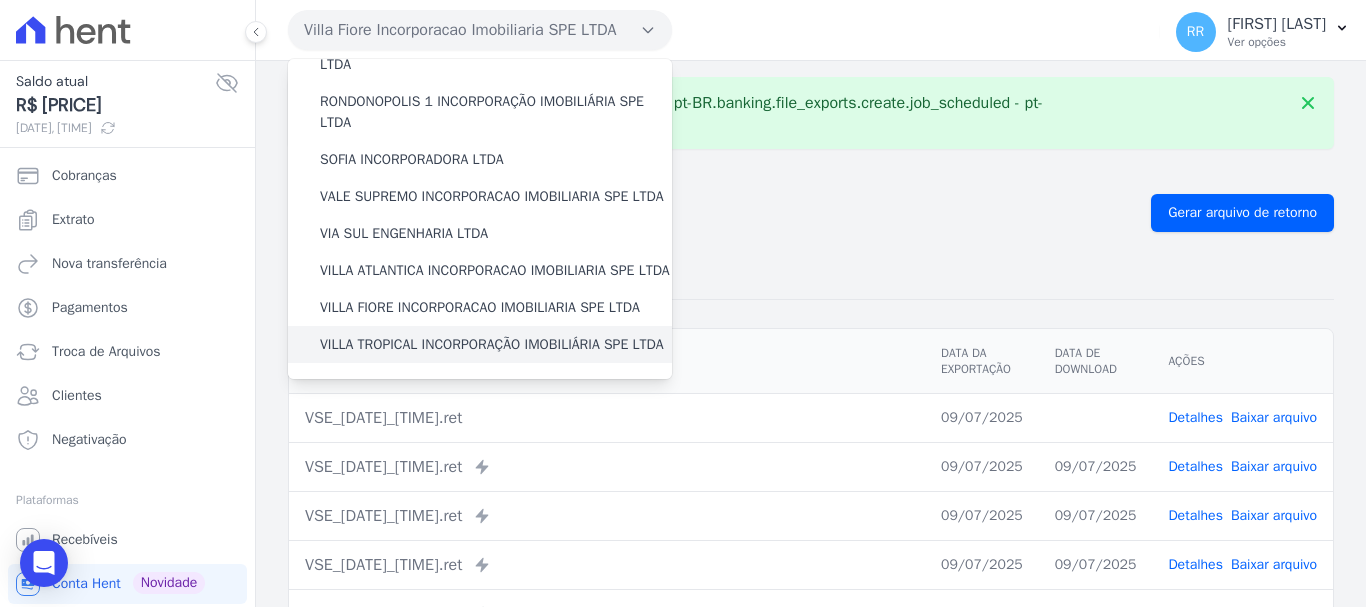 click on "VILLA TROPICAL INCORPORAÇÃO IMOBILIÁRIA SPE LTDA" at bounding box center (492, 344) 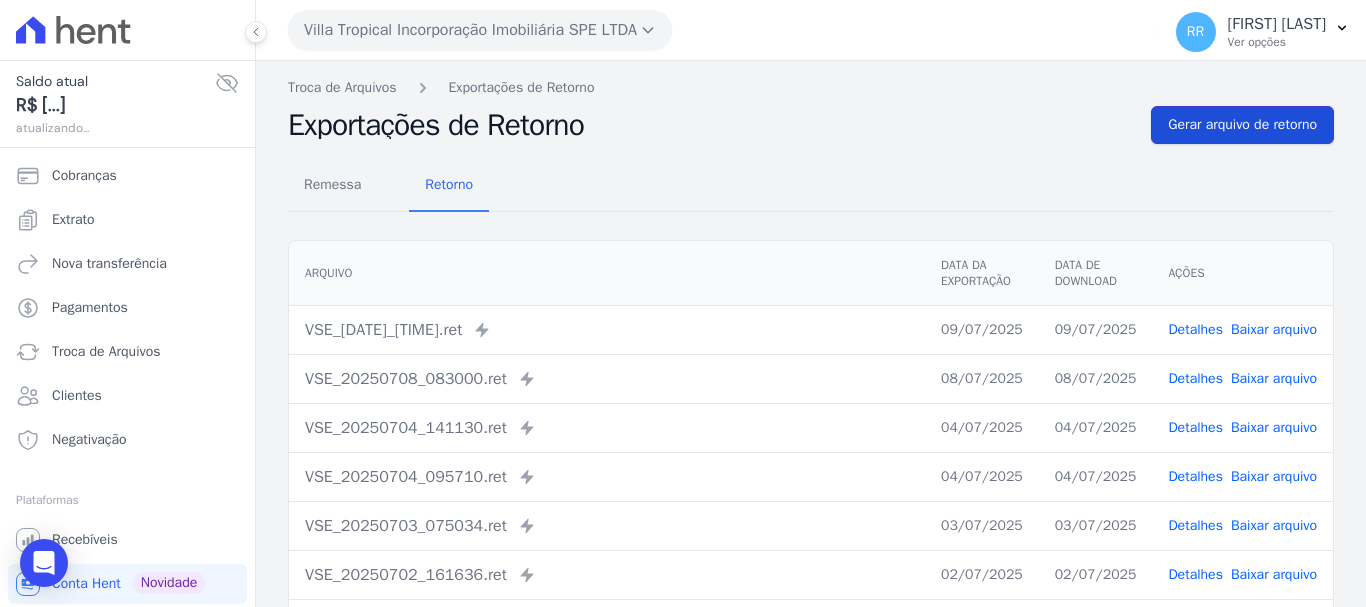 click on "Gerar arquivo de retorno" at bounding box center [1242, 125] 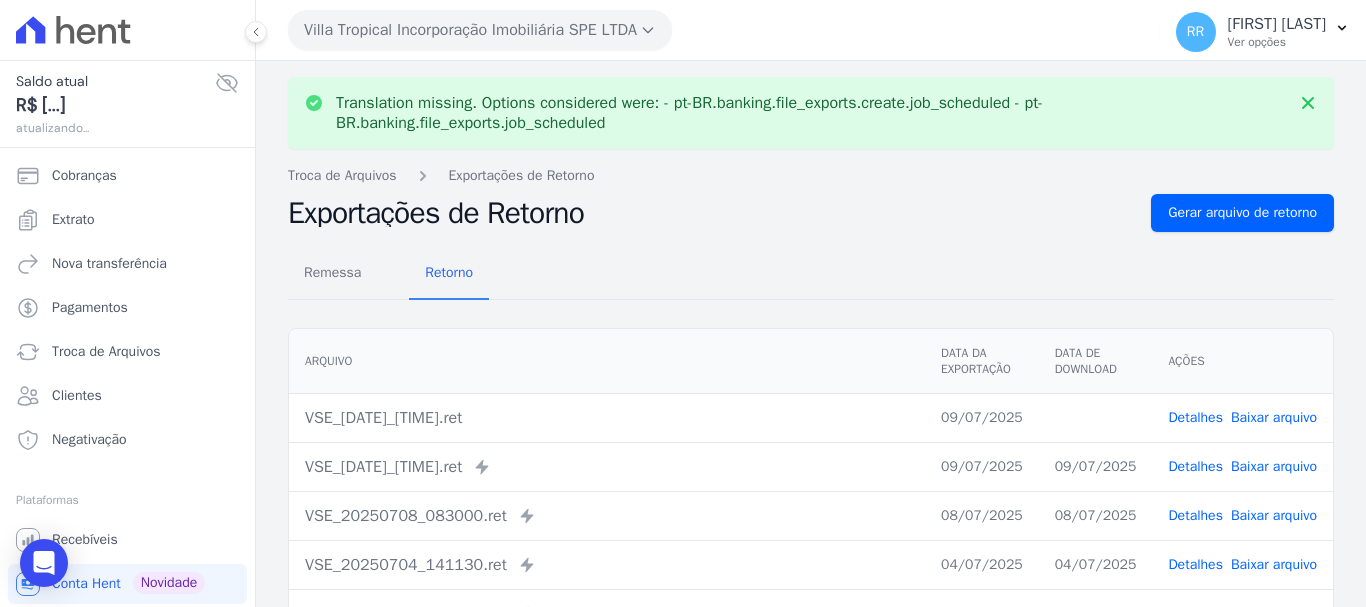 click on "Baixar arquivo" at bounding box center [1274, 417] 